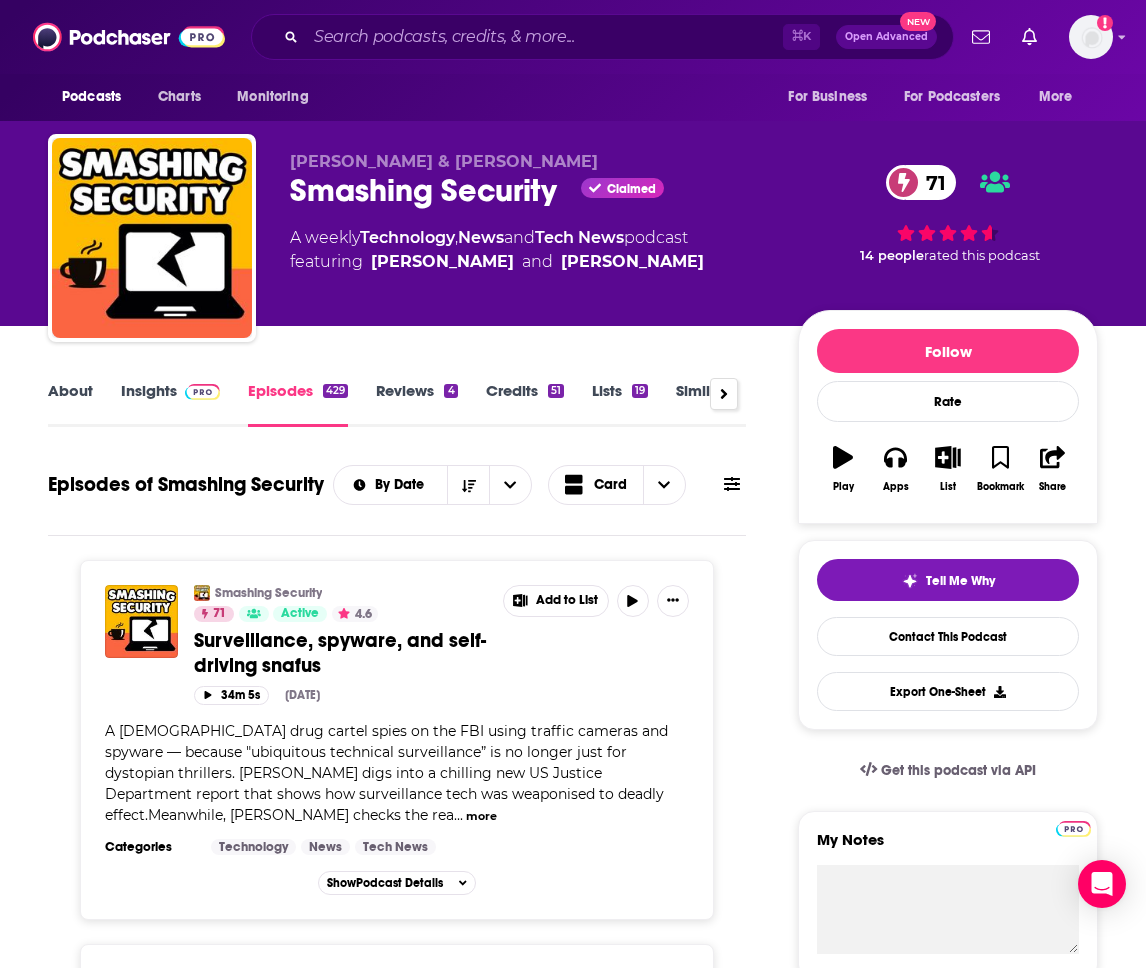 scroll, scrollTop: 0, scrollLeft: 0, axis: both 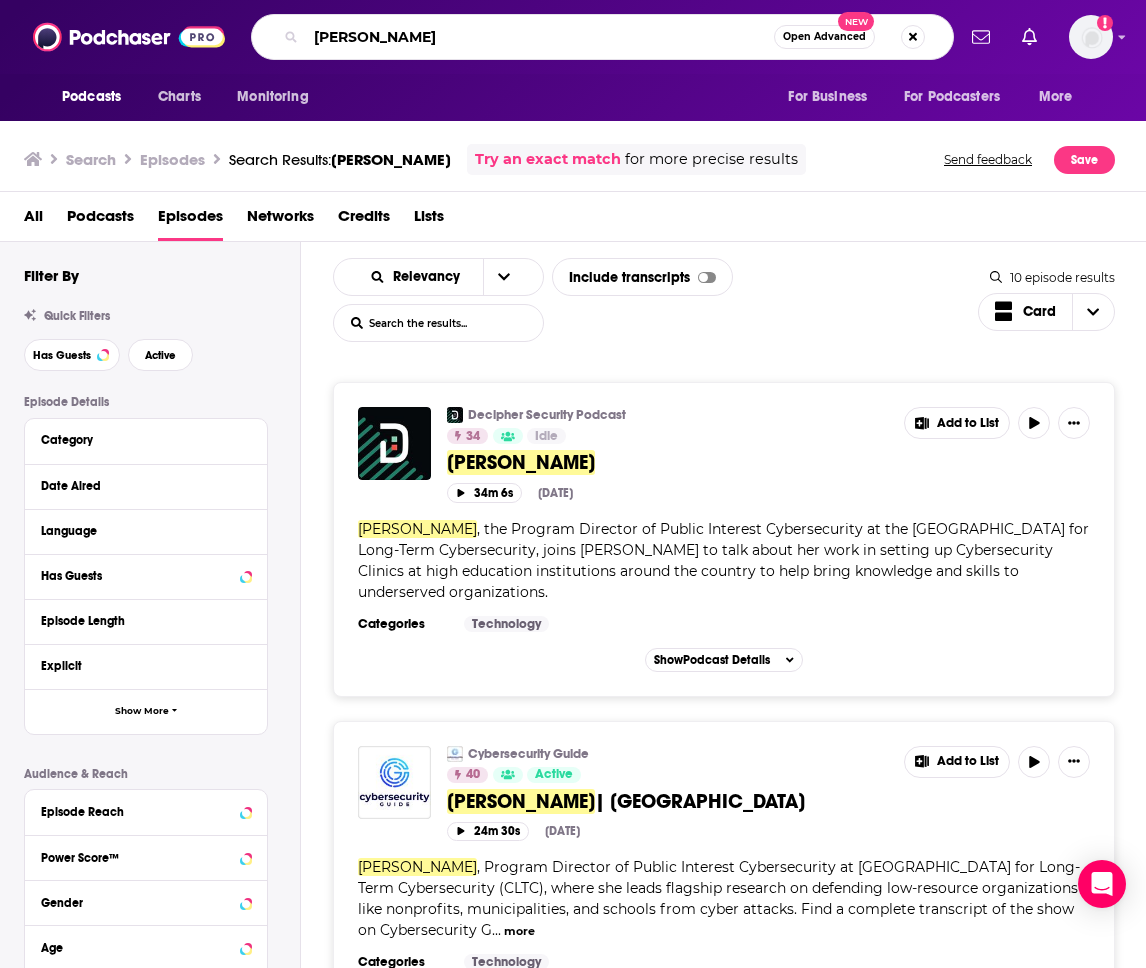 click on "Sarah Powazek" at bounding box center [540, 37] 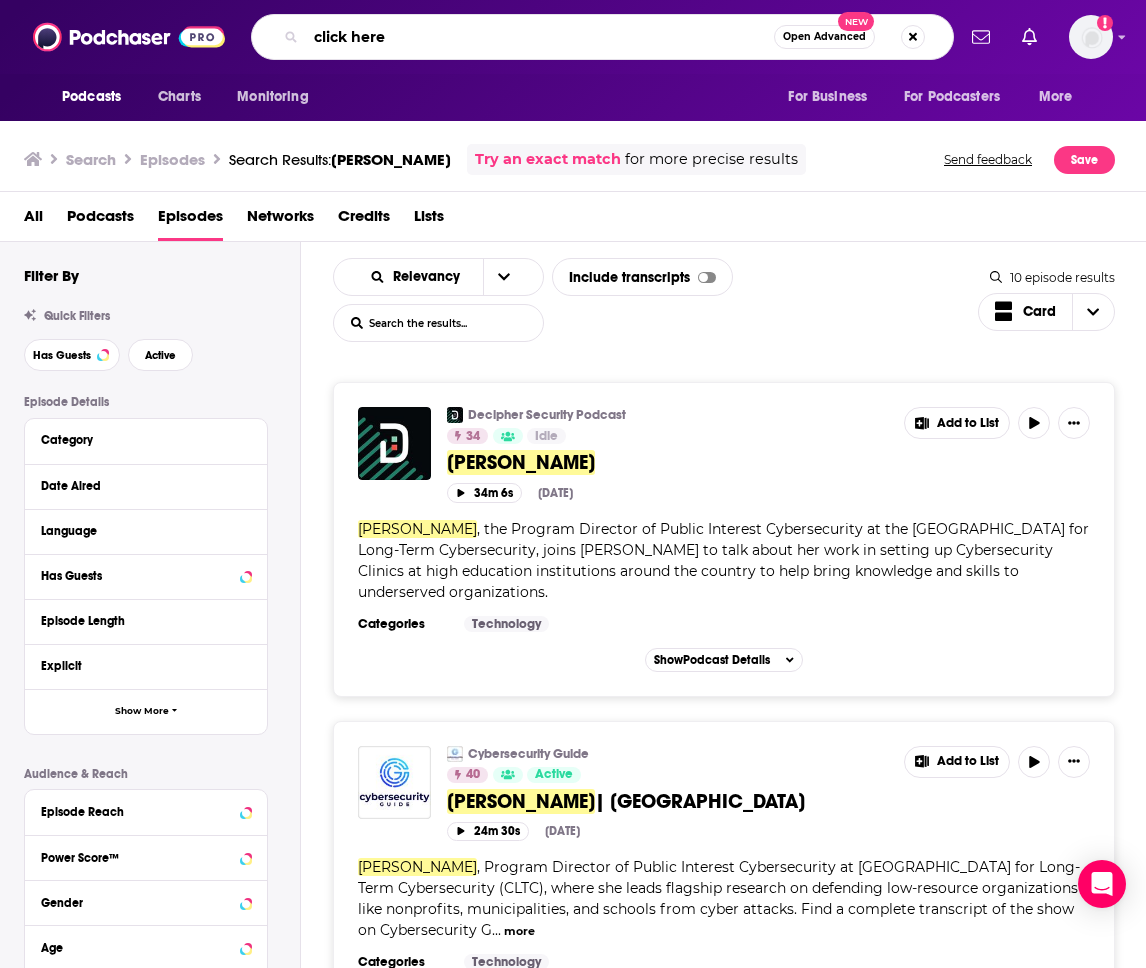 type on "click here" 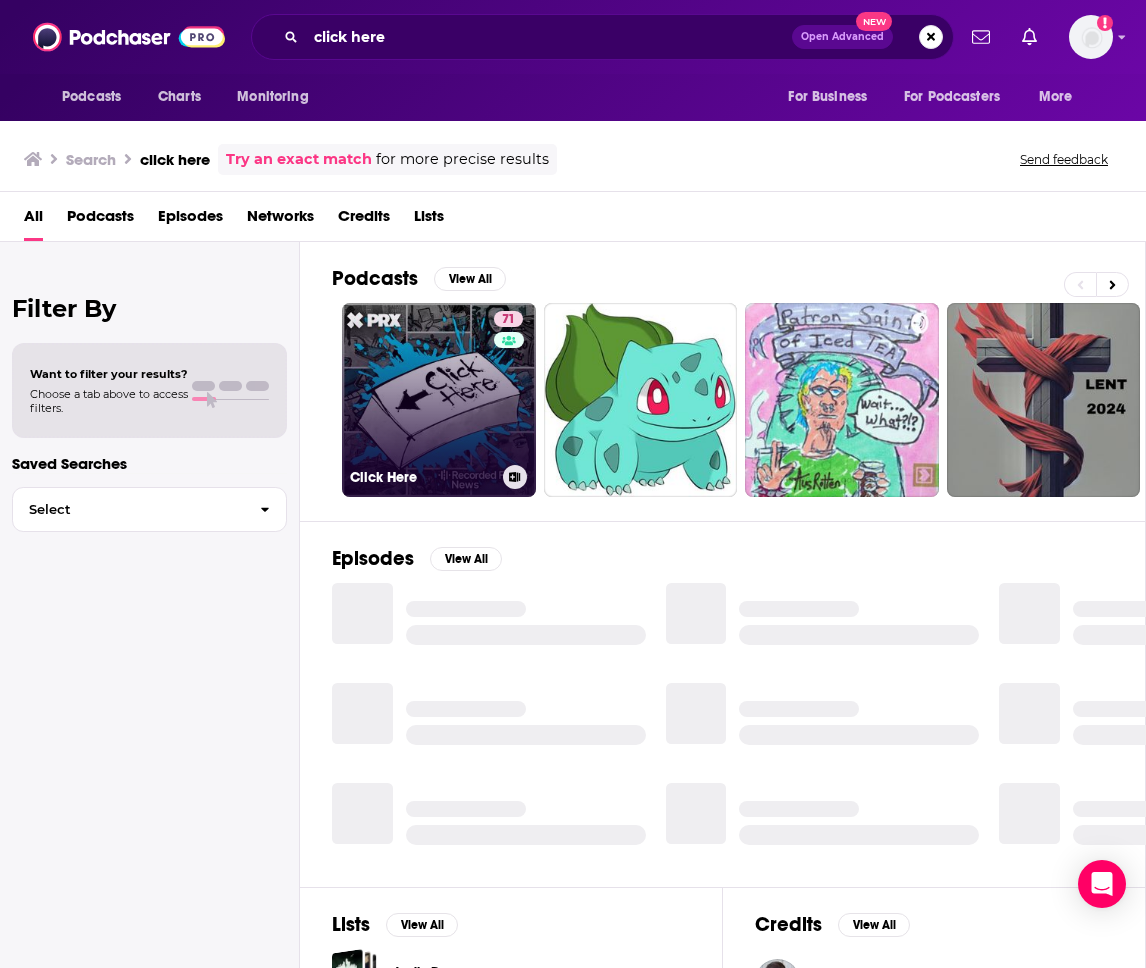 click on "71 Click Here" at bounding box center [439, 400] 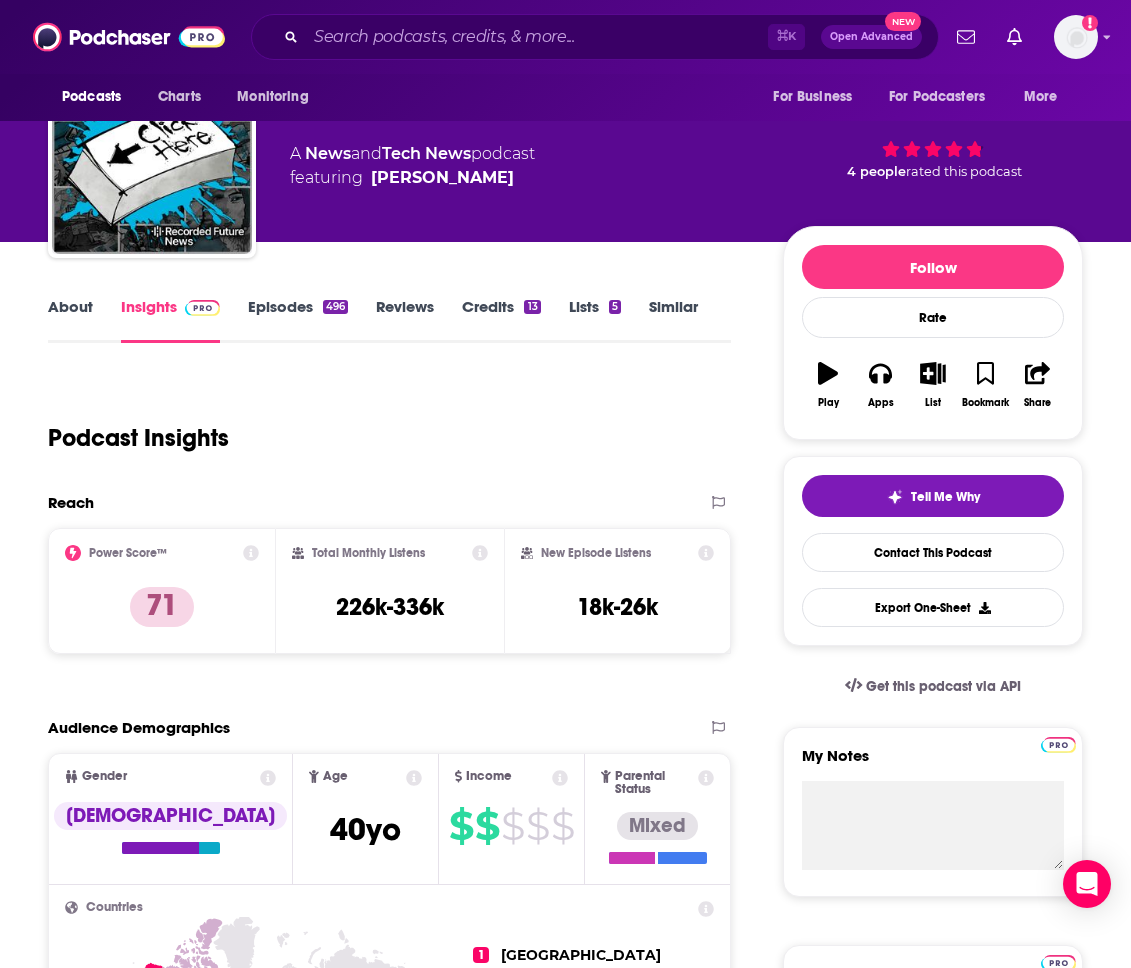 scroll, scrollTop: 120, scrollLeft: 0, axis: vertical 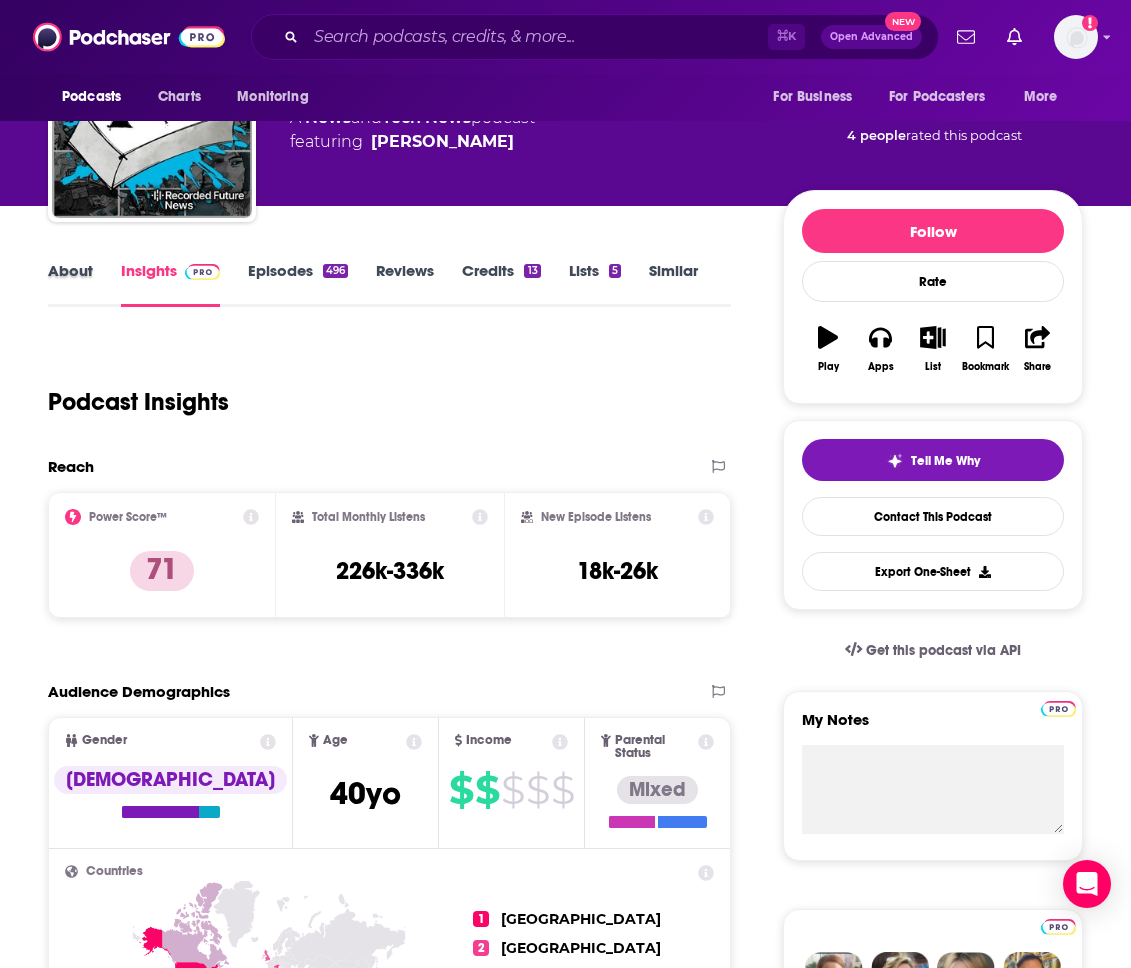 drag, startPoint x: 97, startPoint y: 287, endPoint x: 87, endPoint y: 277, distance: 14.142136 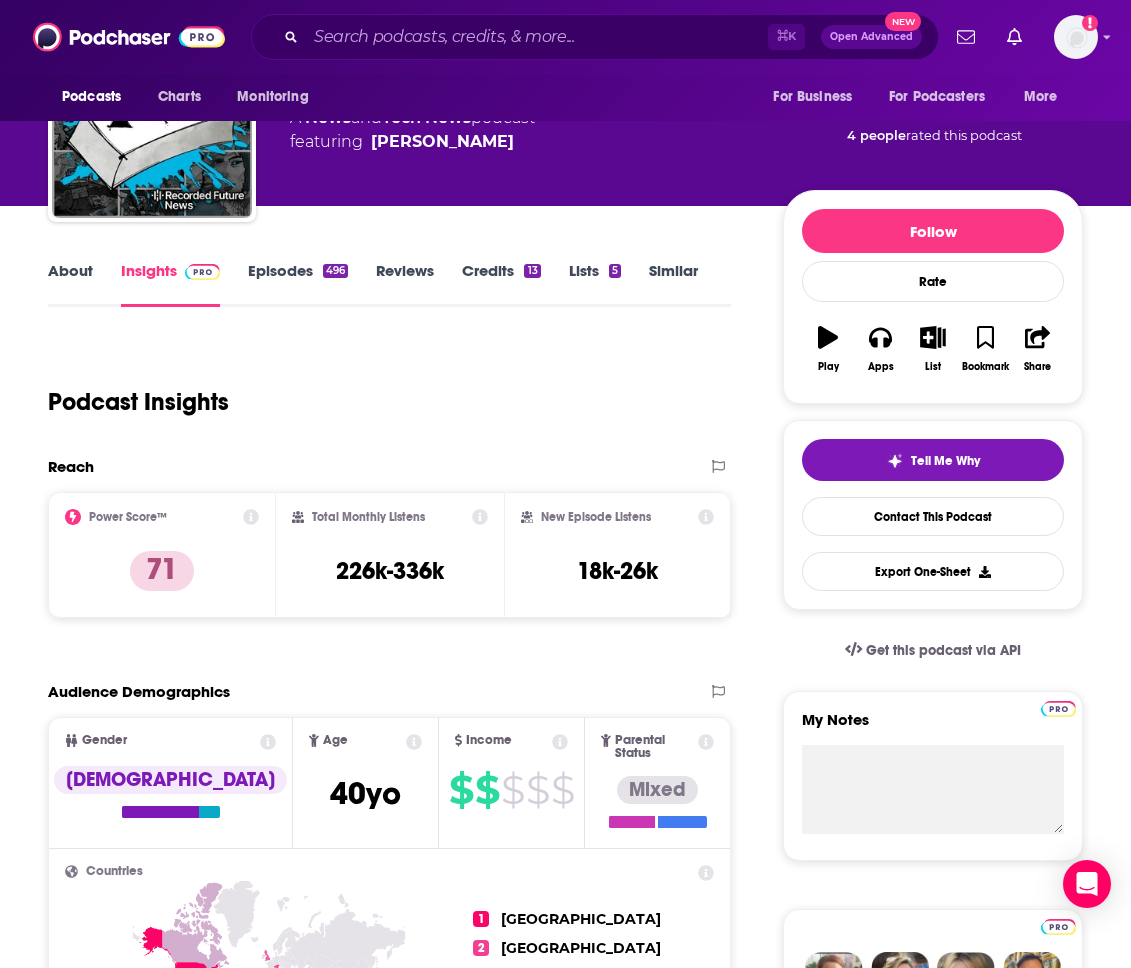 click on "About" at bounding box center (70, 284) 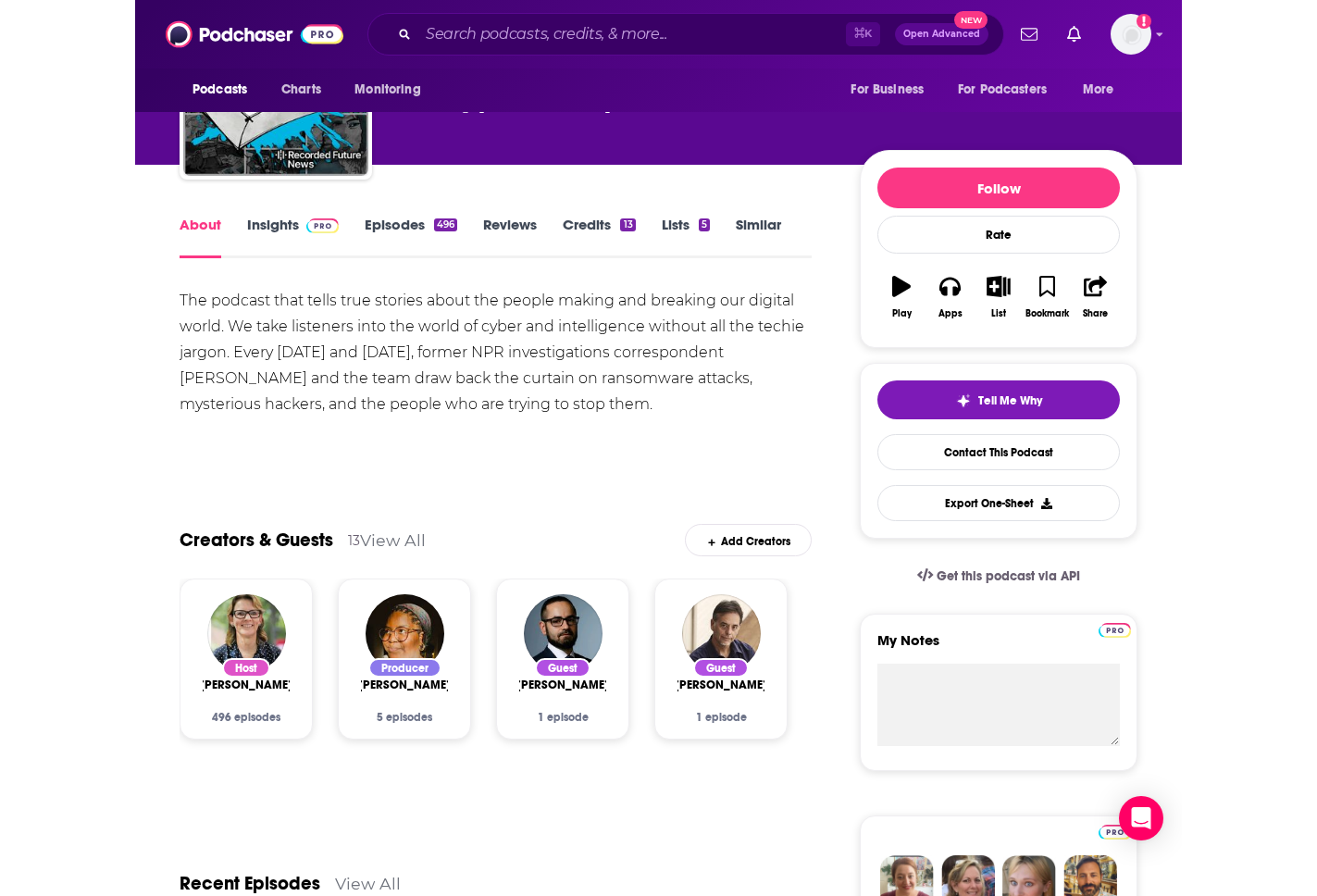 scroll, scrollTop: 0, scrollLeft: 0, axis: both 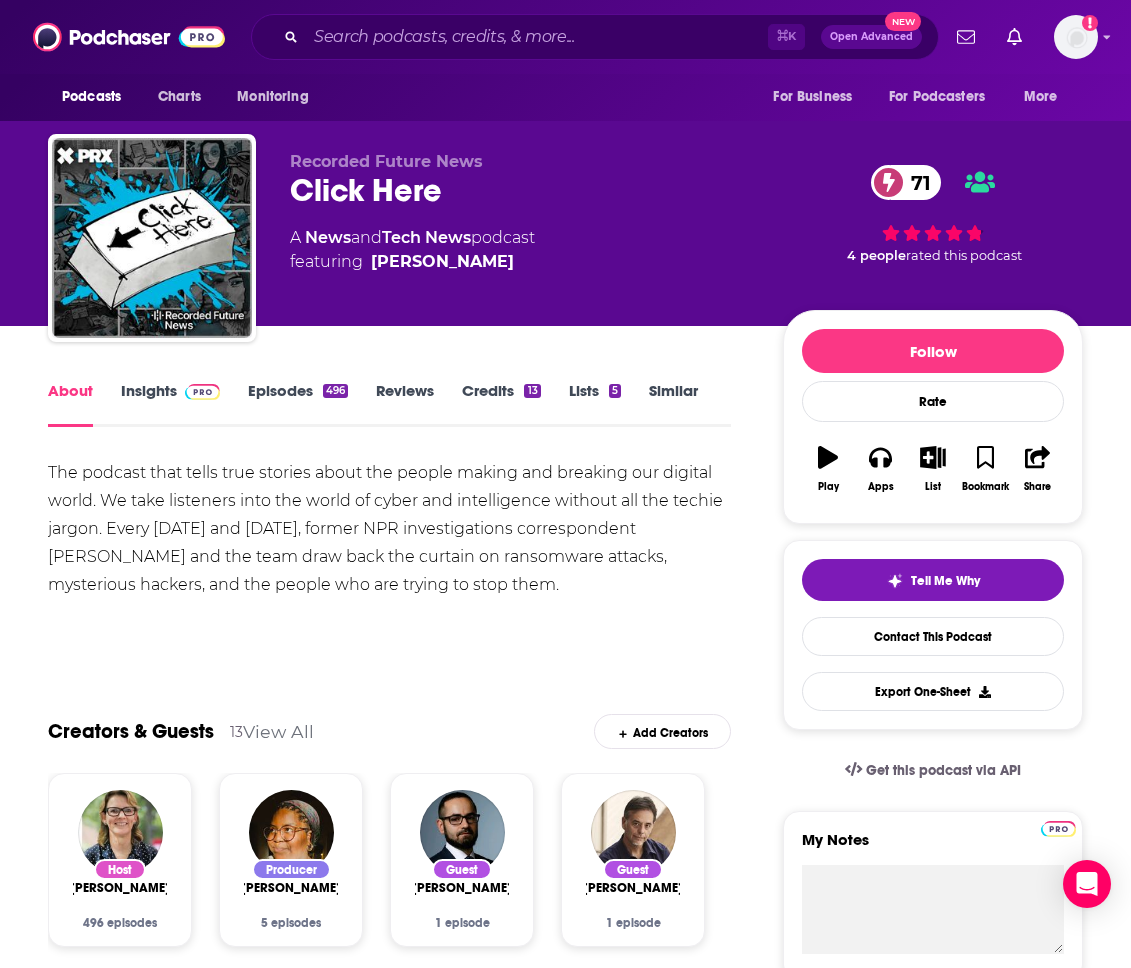 click on "Episodes 496" at bounding box center [298, 404] 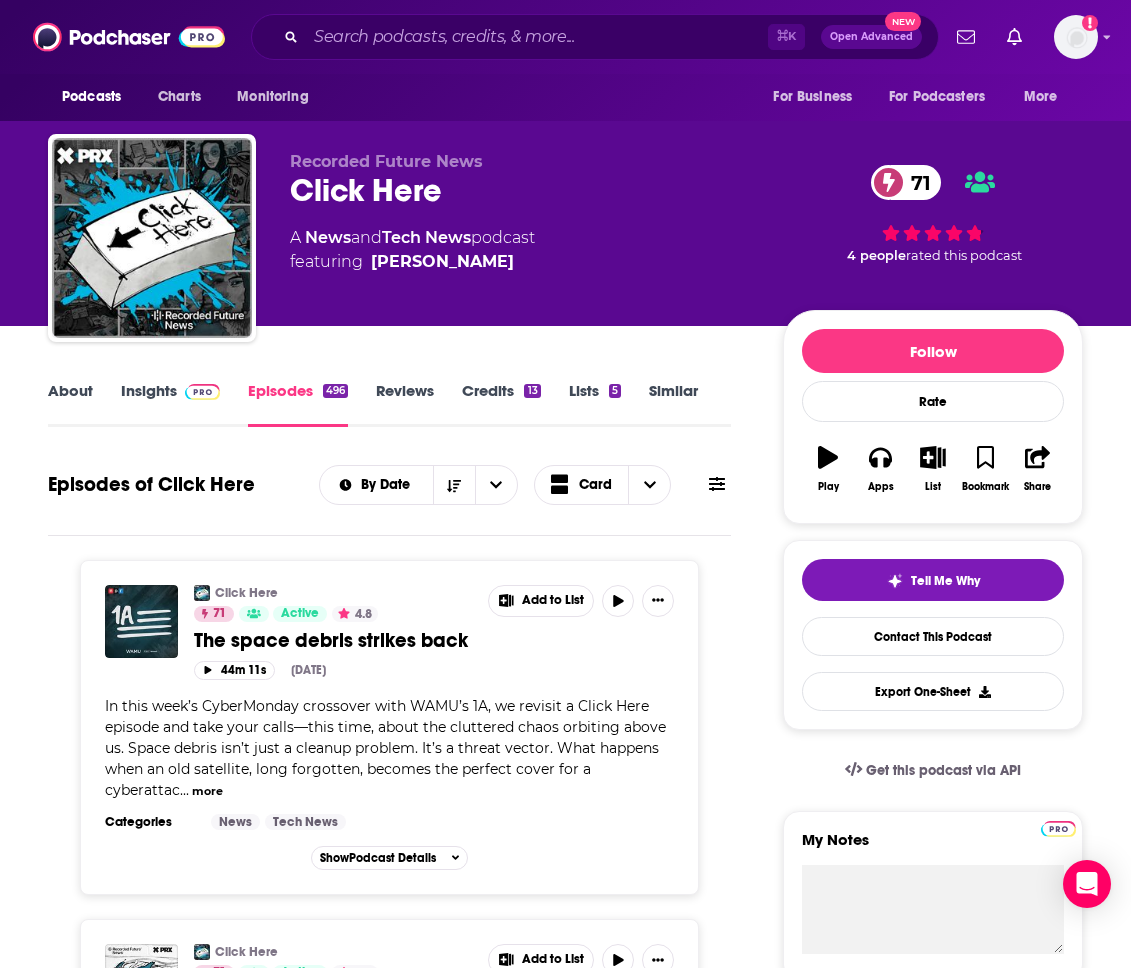 click at bounding box center (717, 484) 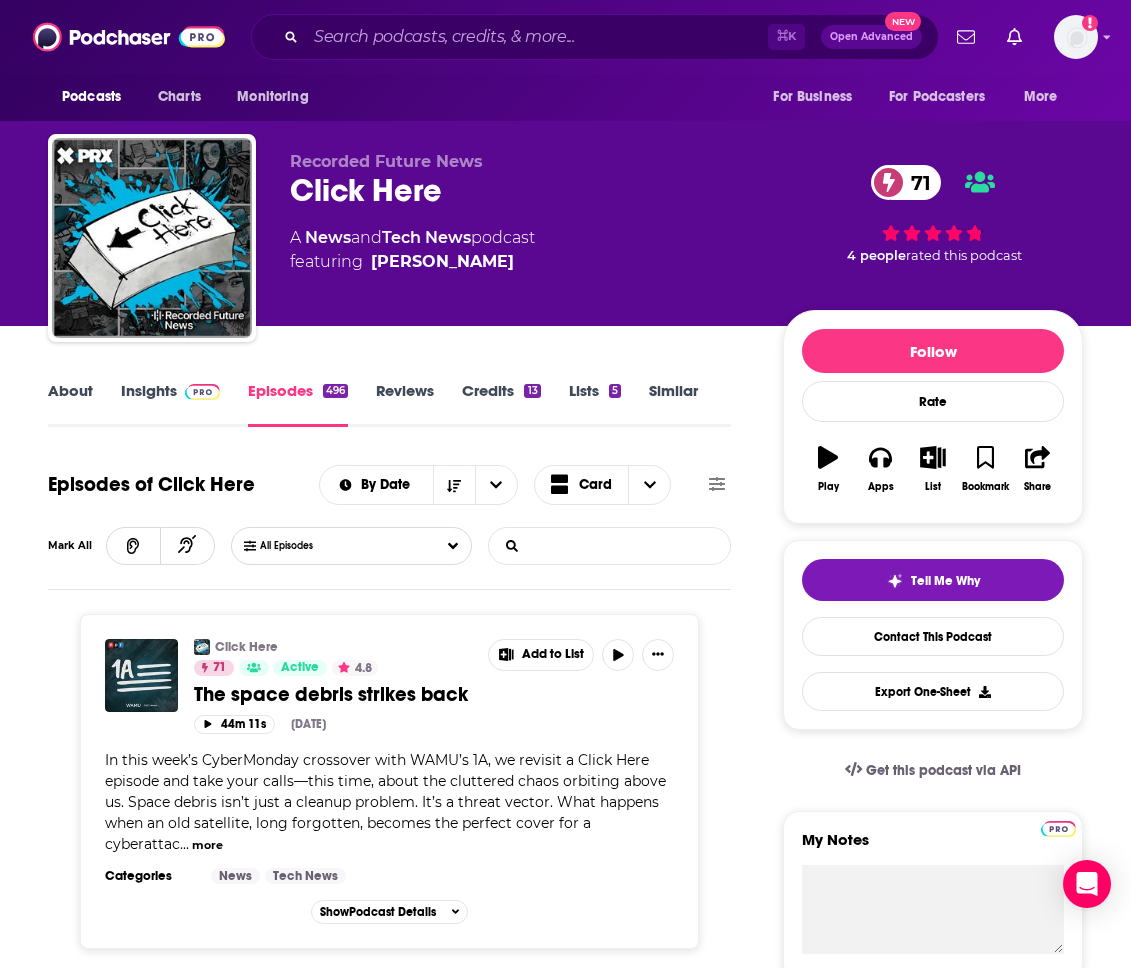 click on "List Search Input" at bounding box center (593, 546) 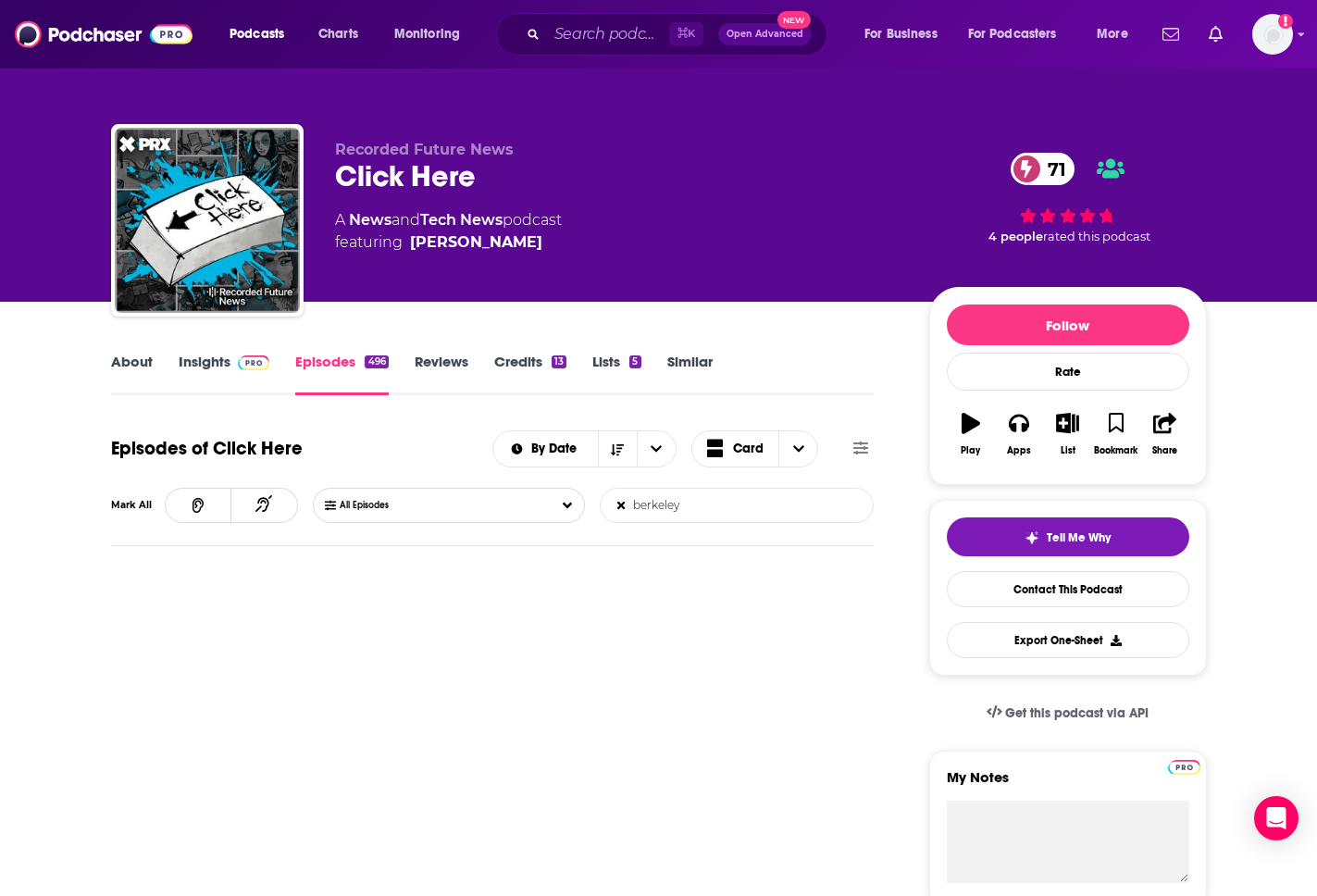 type on "berkeley" 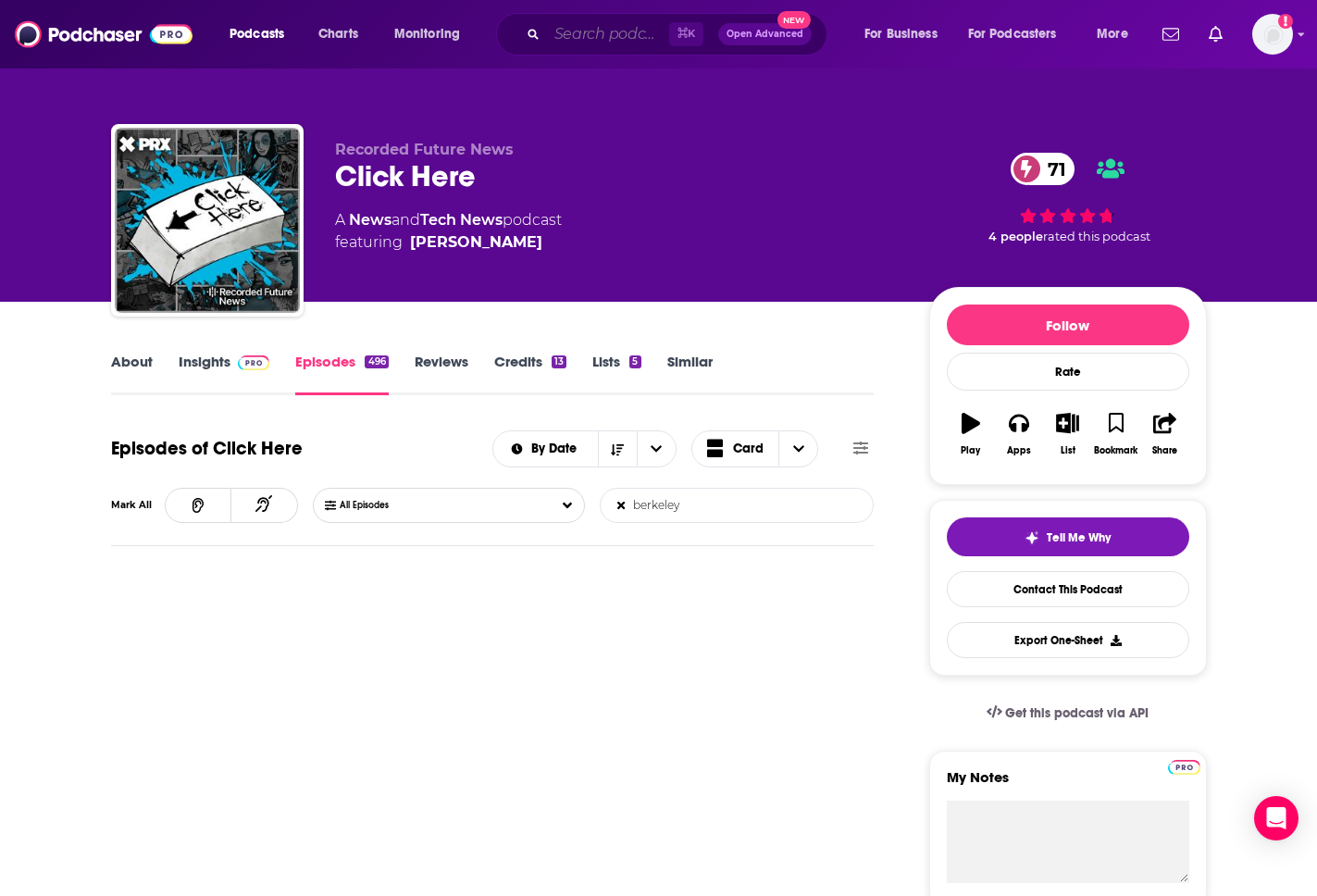 click at bounding box center (608, 34) 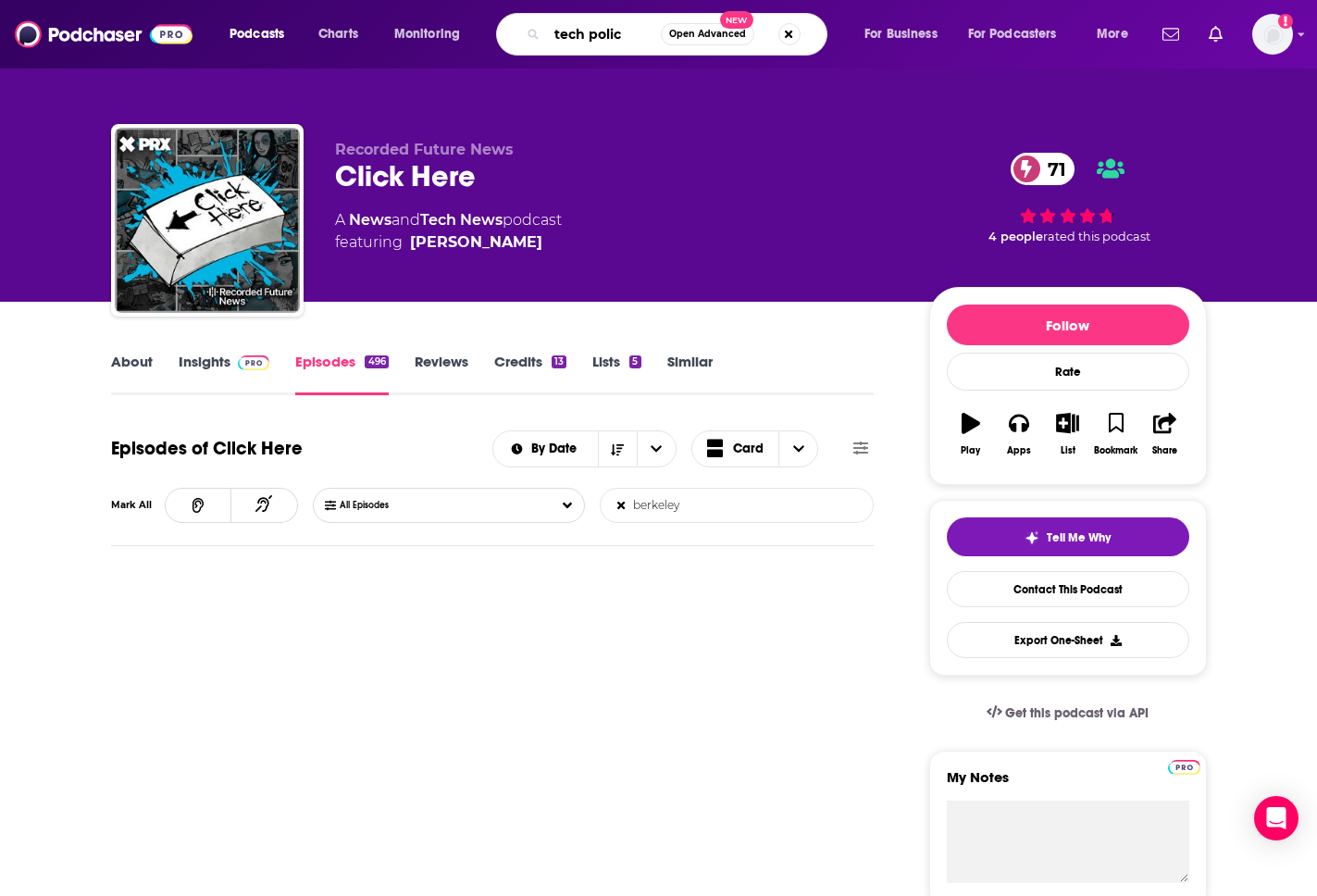 type on "tech policy" 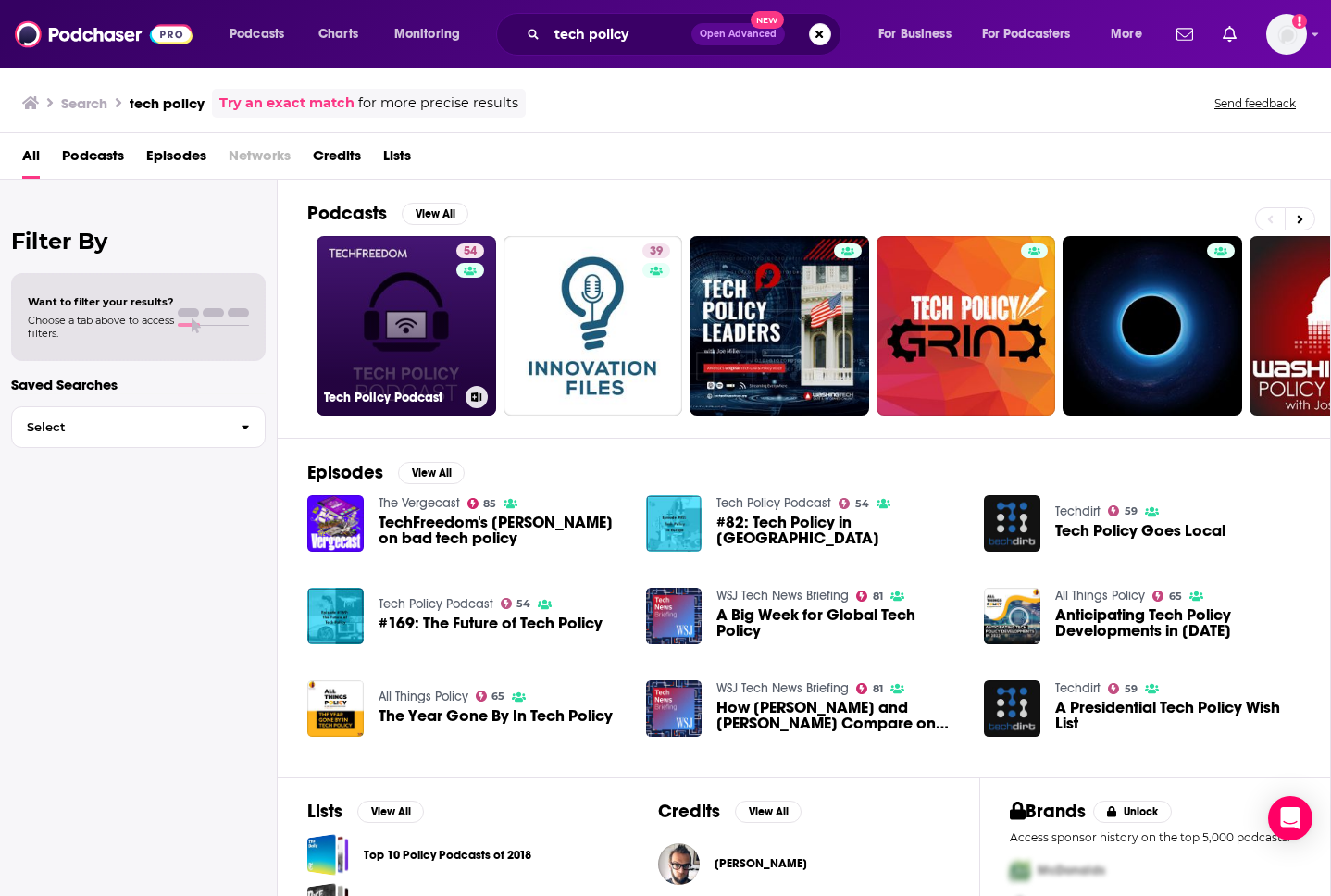 click on "54 Tech Policy Podcast" at bounding box center [406, 326] 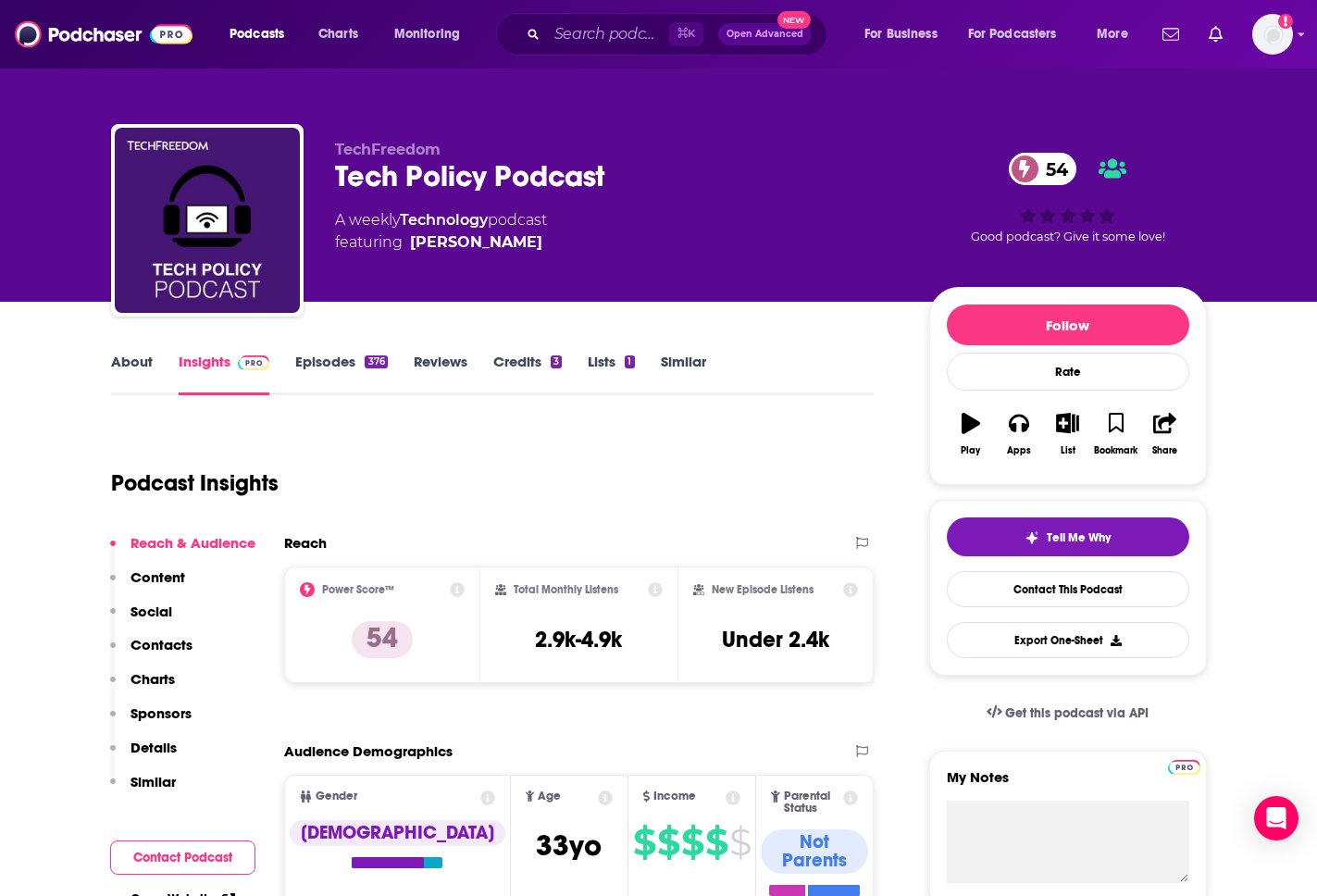 click on "About" at bounding box center (131, 374) 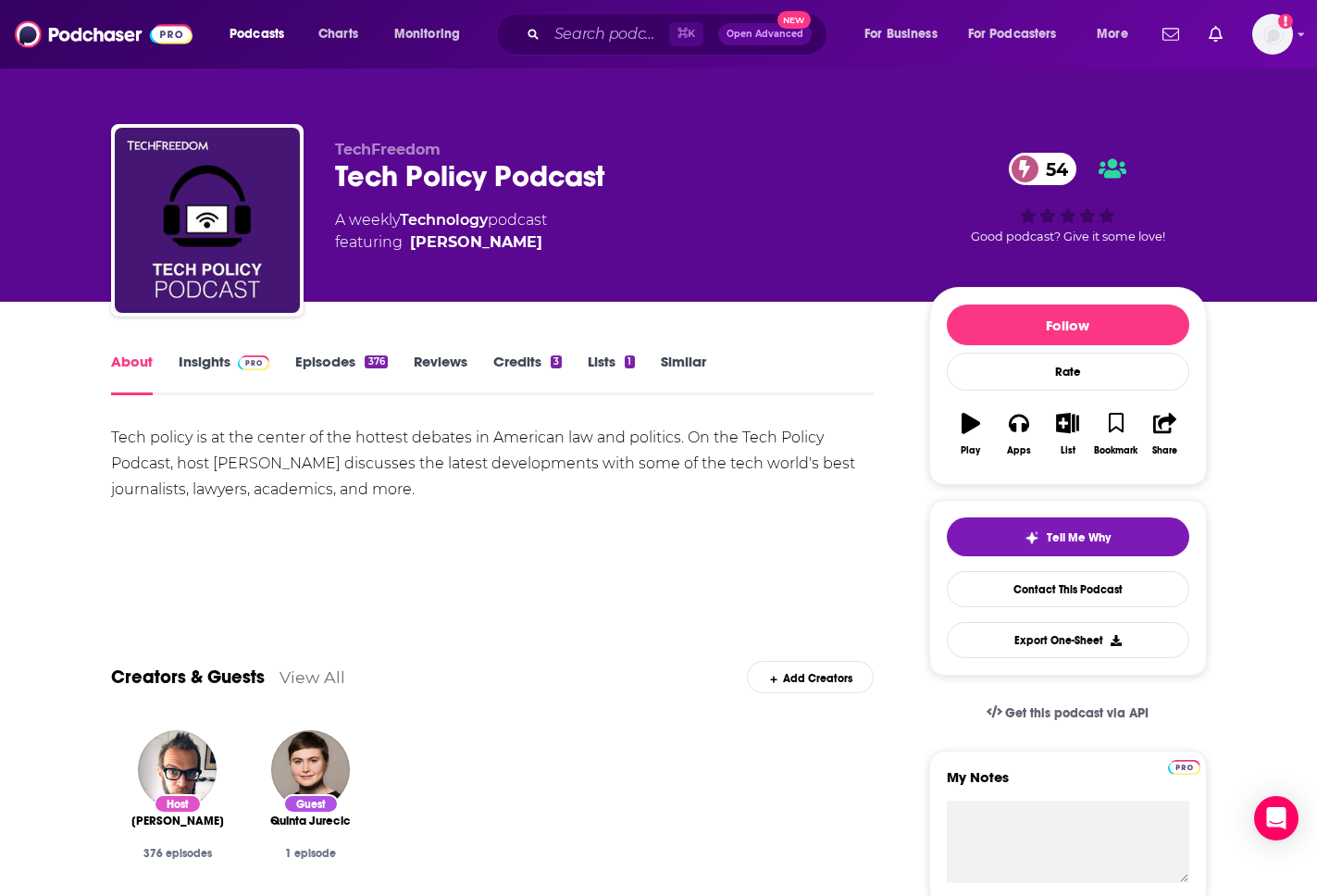 click on "Insights" at bounding box center (224, 374) 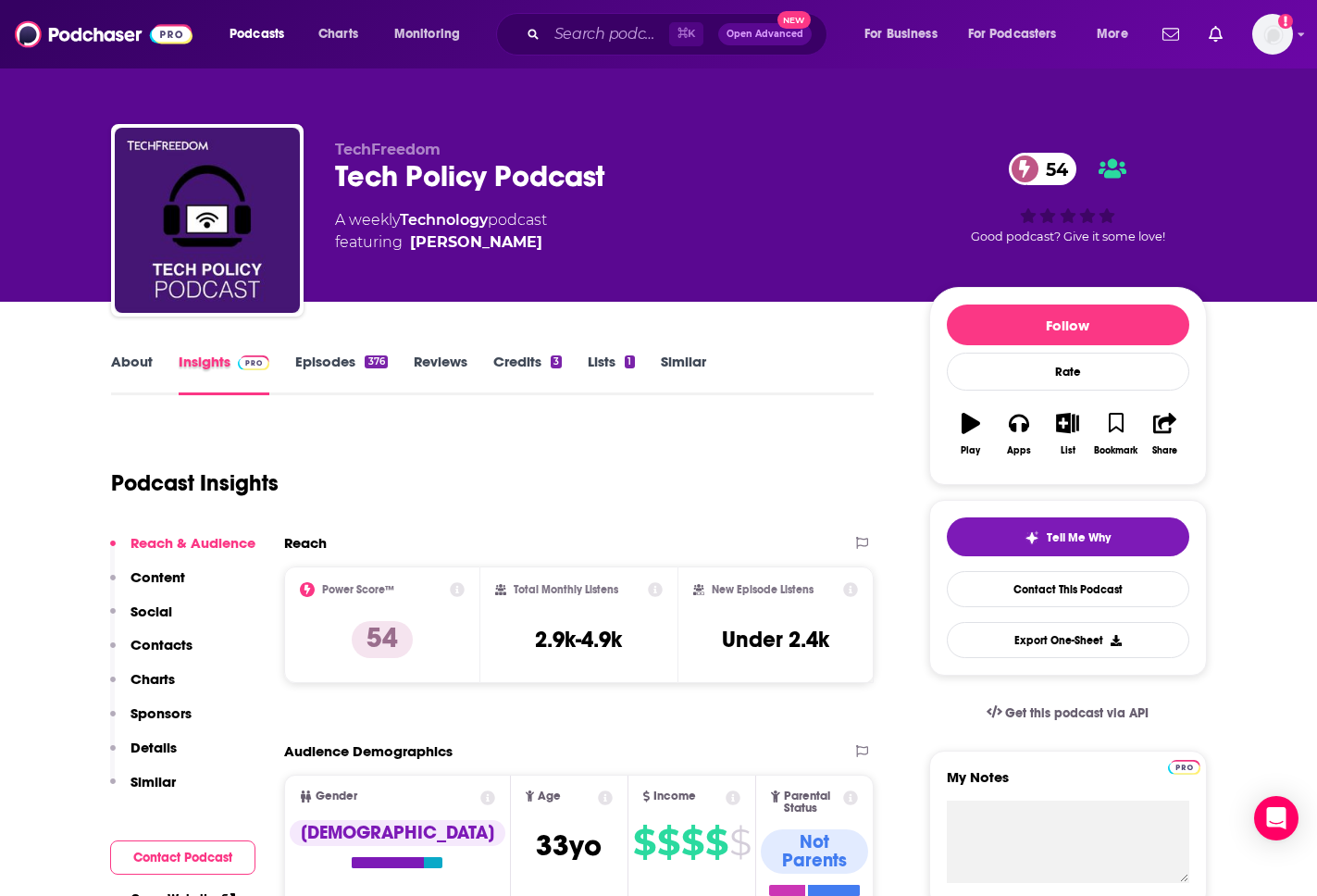 click on "Insights" at bounding box center (237, 374) 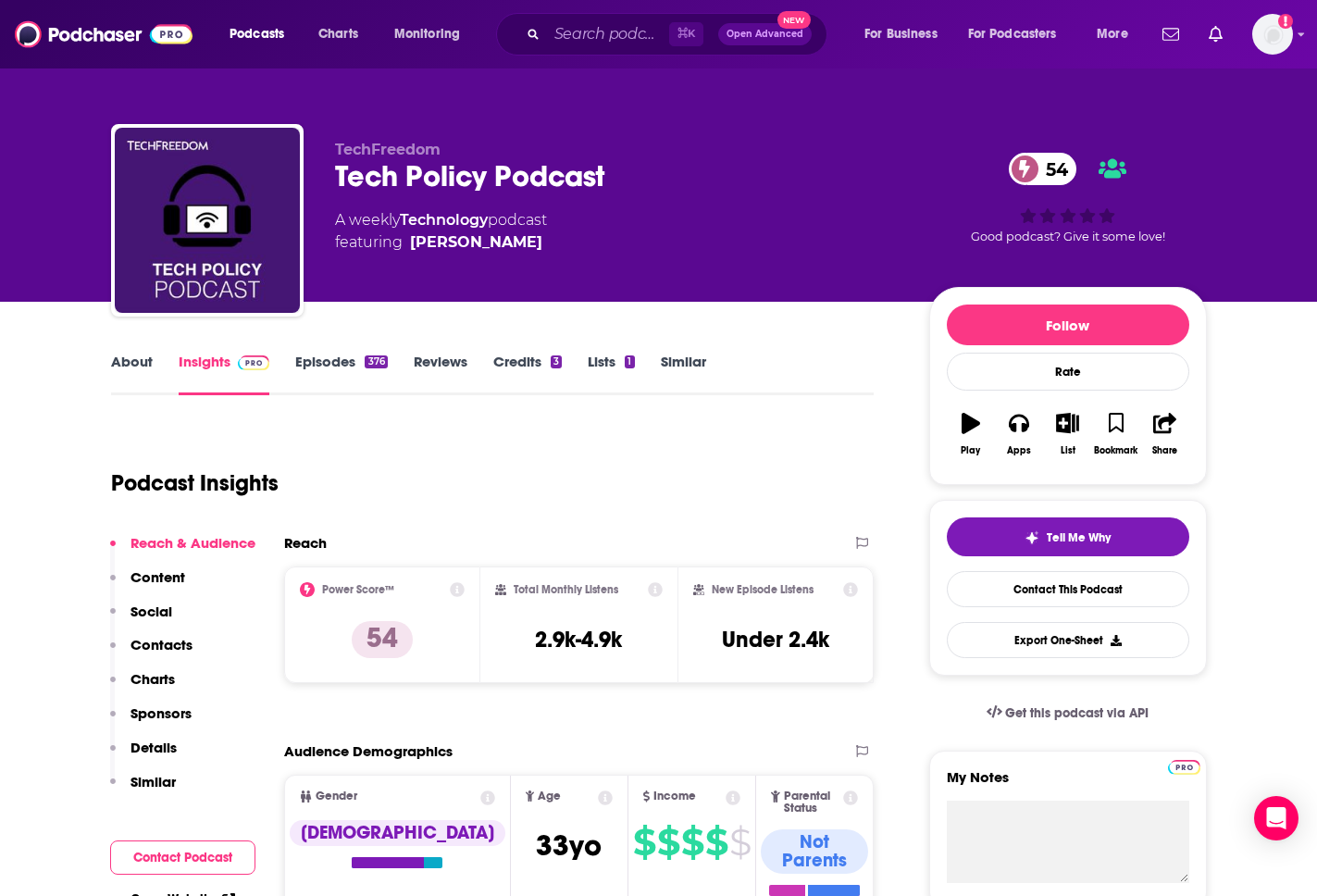 click on "Episodes 376" at bounding box center (341, 374) 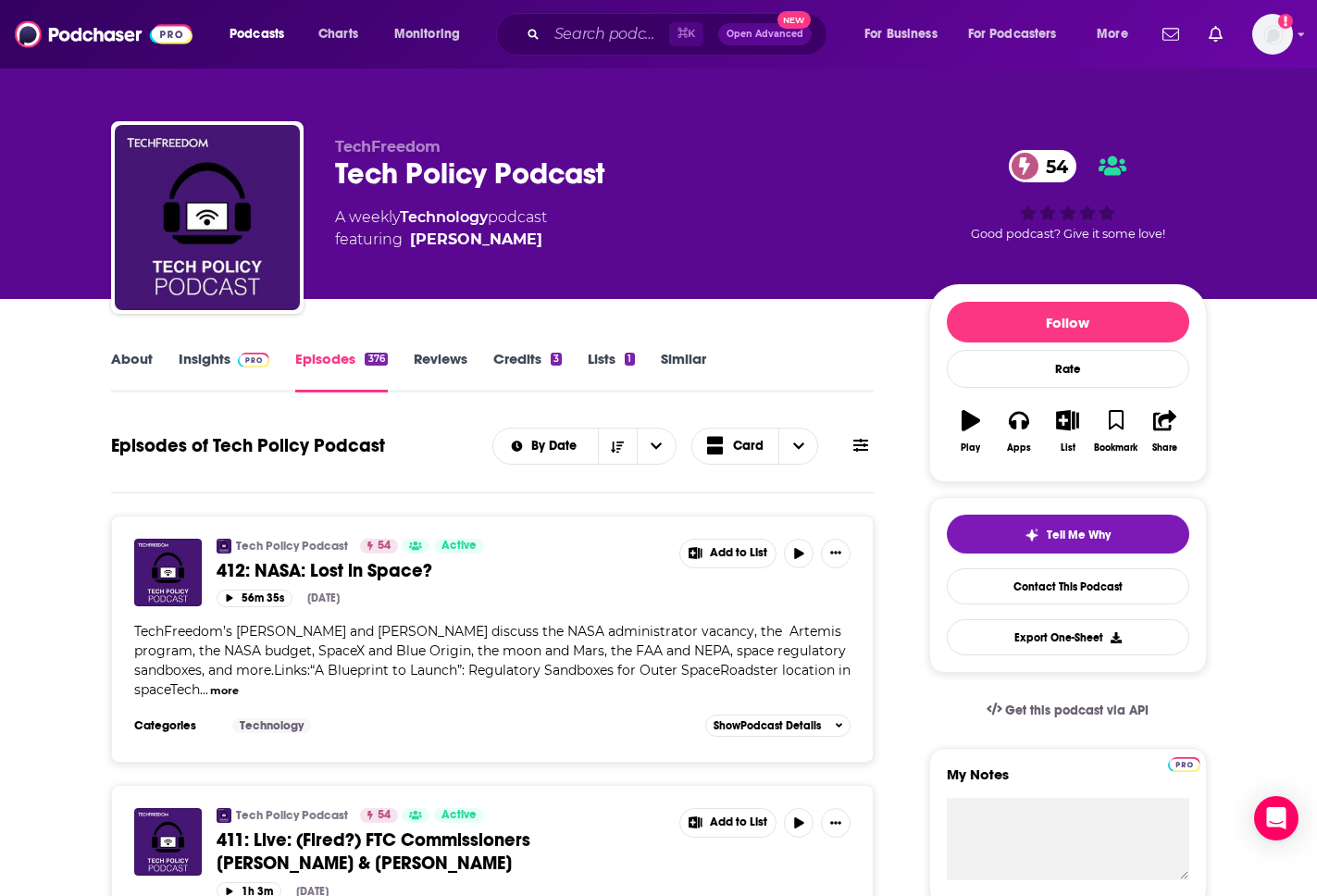 scroll, scrollTop: 4, scrollLeft: 0, axis: vertical 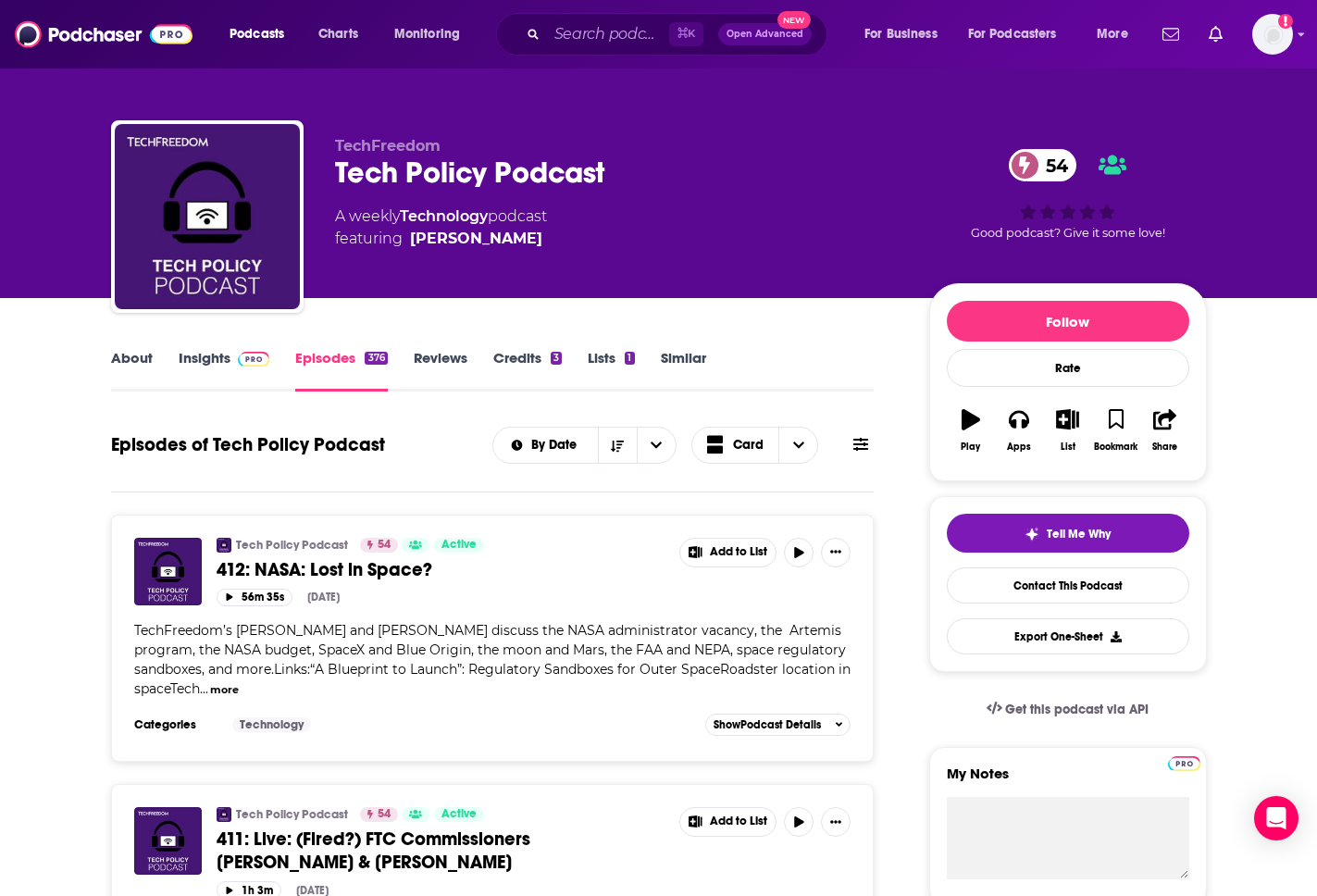 click 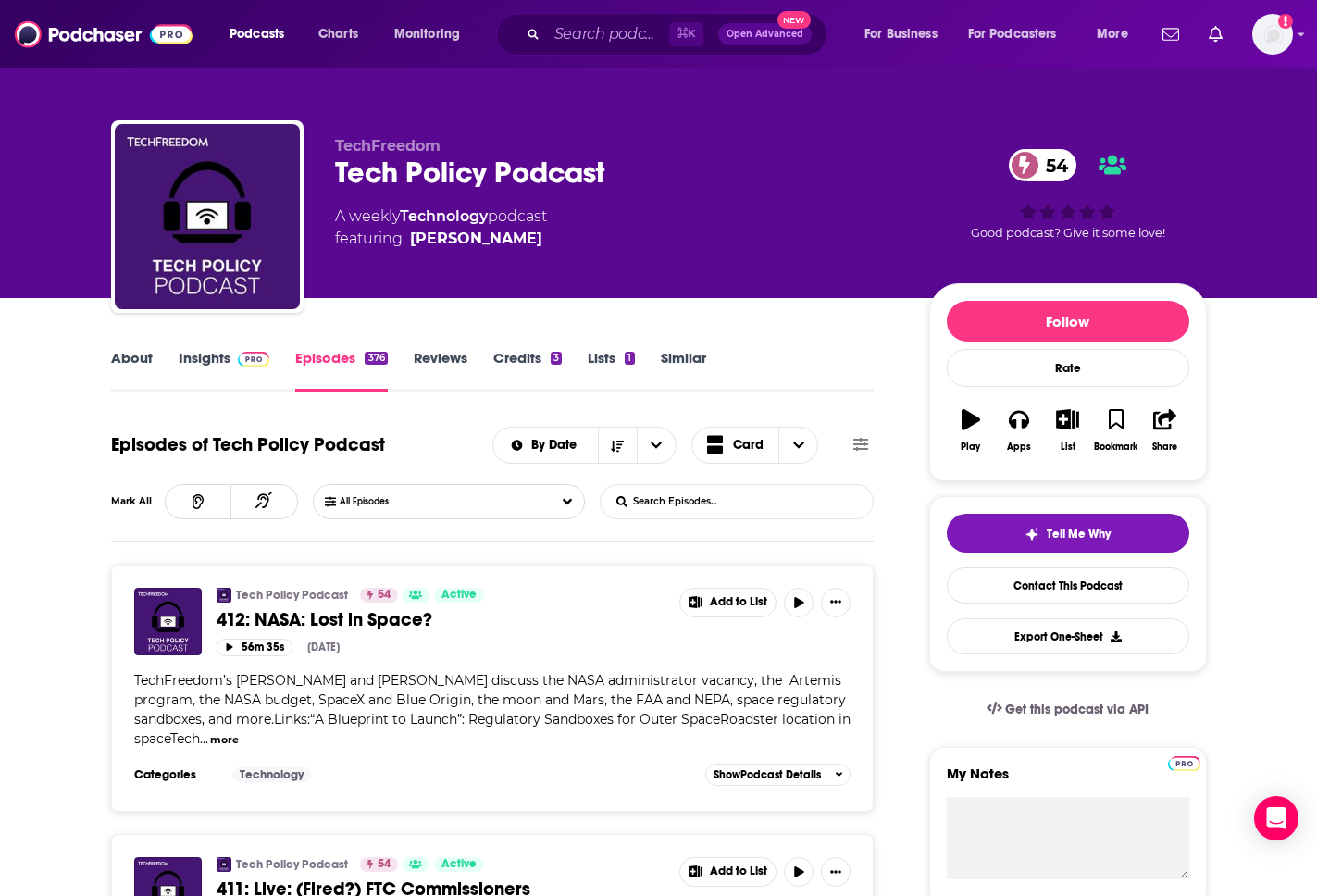 click on "List Search Input" at bounding box center [697, 502] 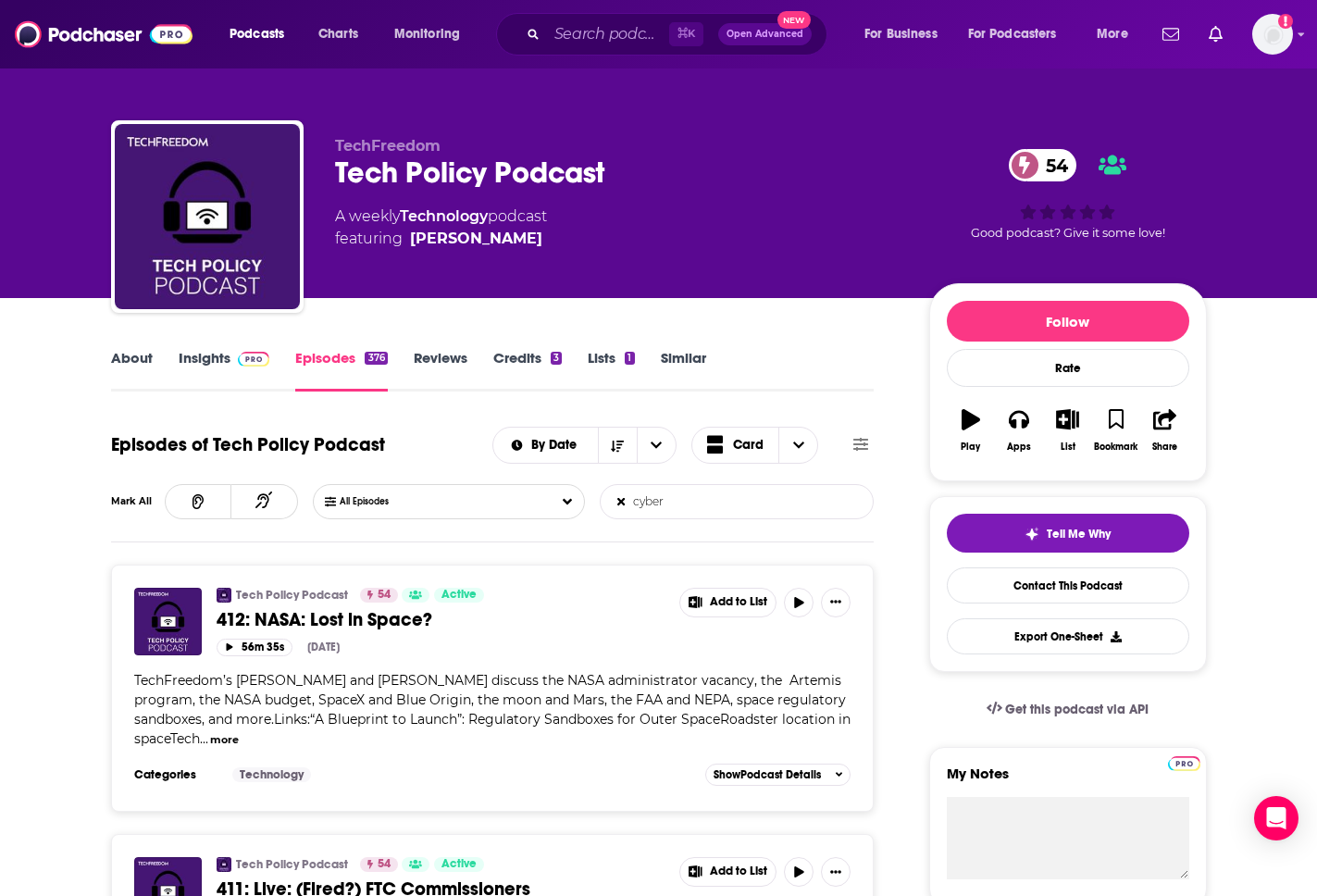 type on "cyber" 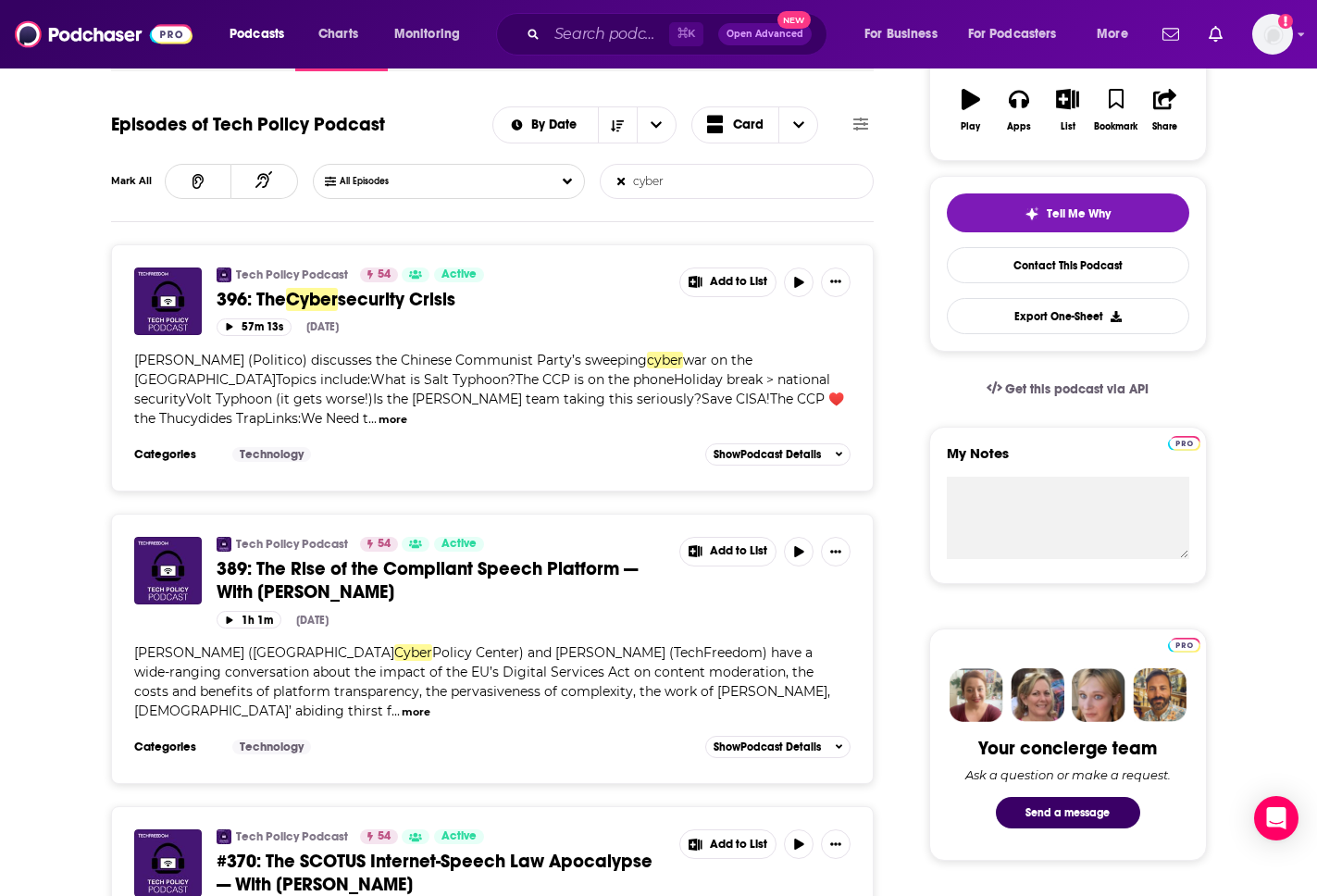 scroll, scrollTop: 331, scrollLeft: 0, axis: vertical 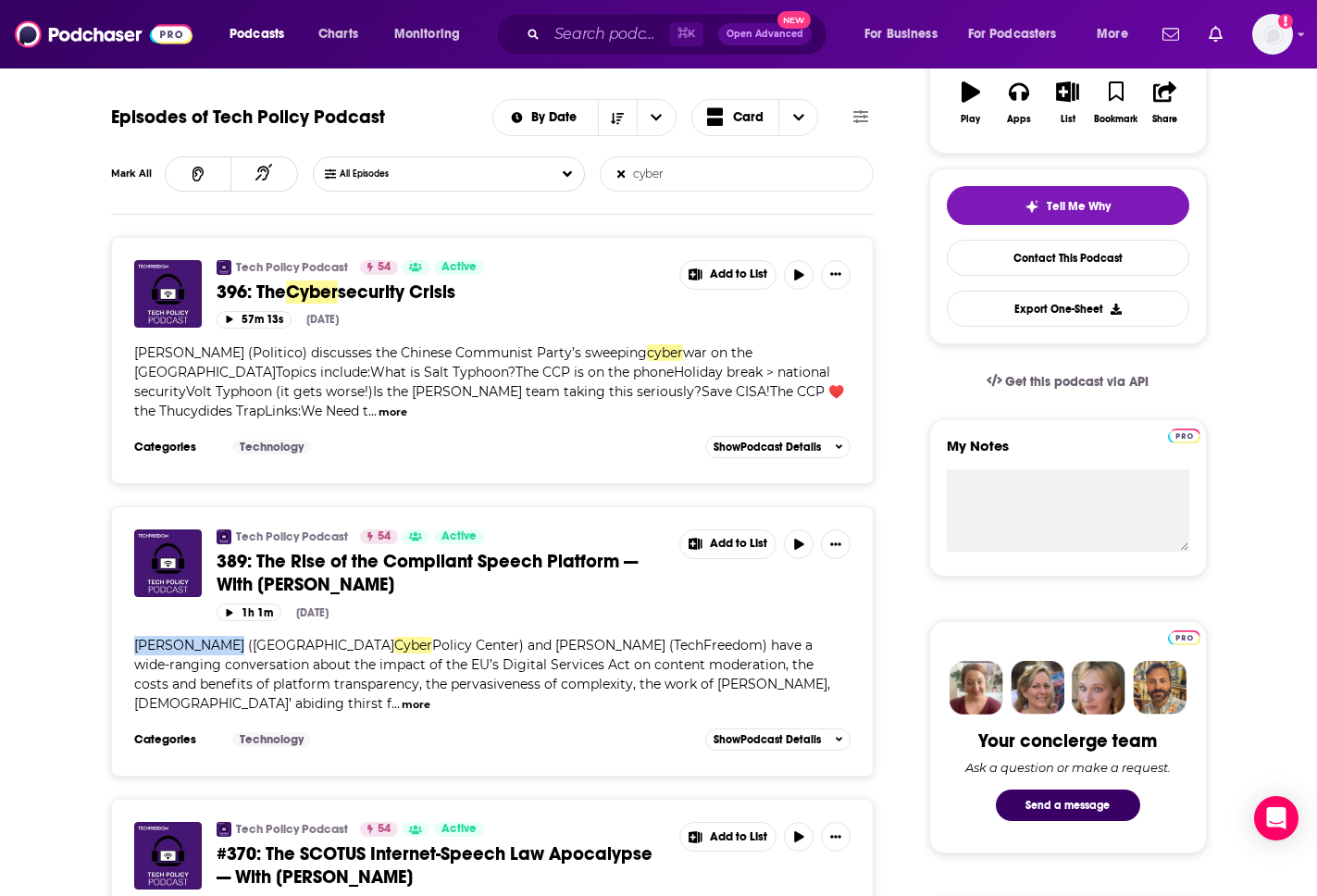 drag, startPoint x: 132, startPoint y: 647, endPoint x: 226, endPoint y: 646, distance: 94.00532 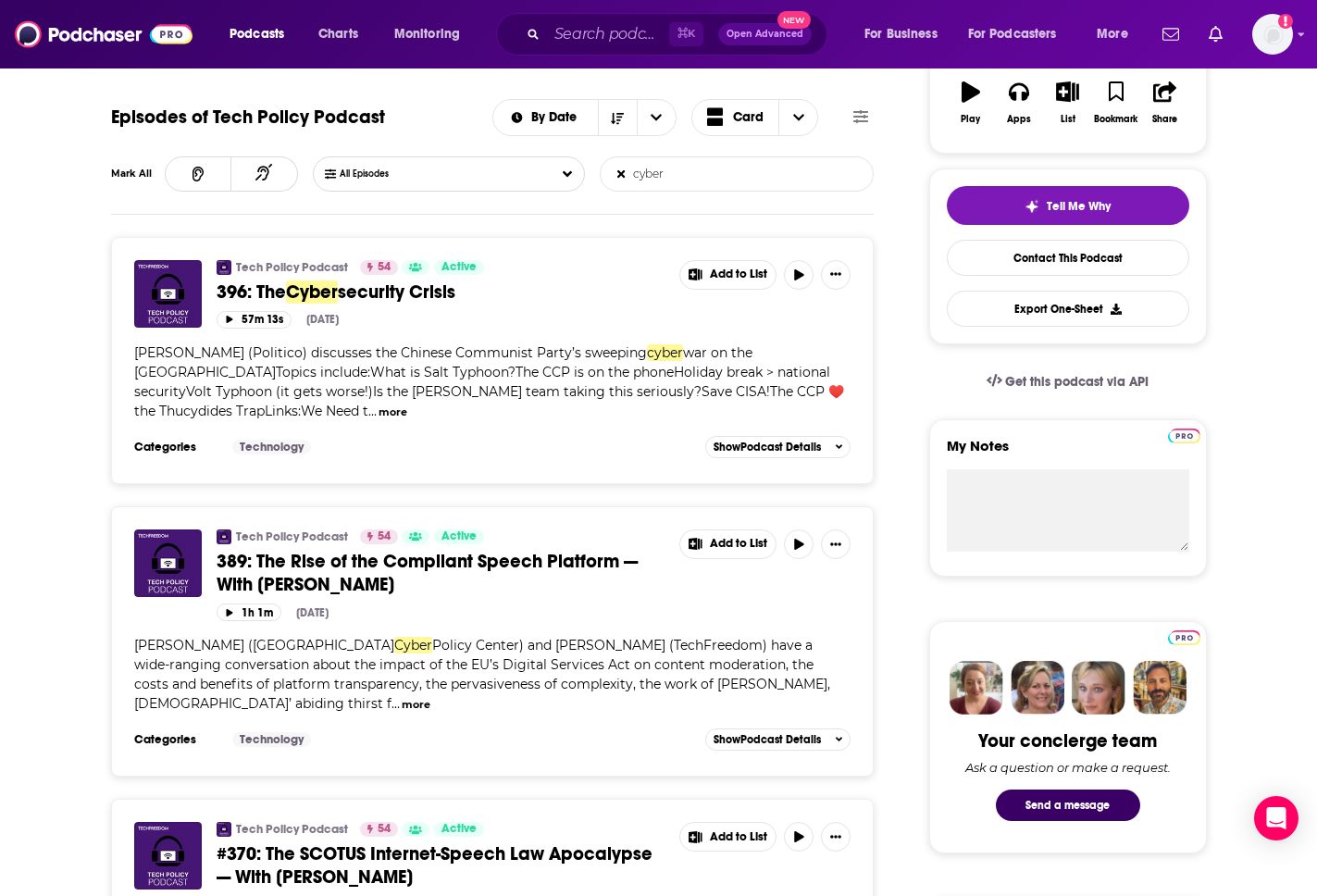 drag, startPoint x: 273, startPoint y: 650, endPoint x: 260, endPoint y: 648, distance: 13.152946 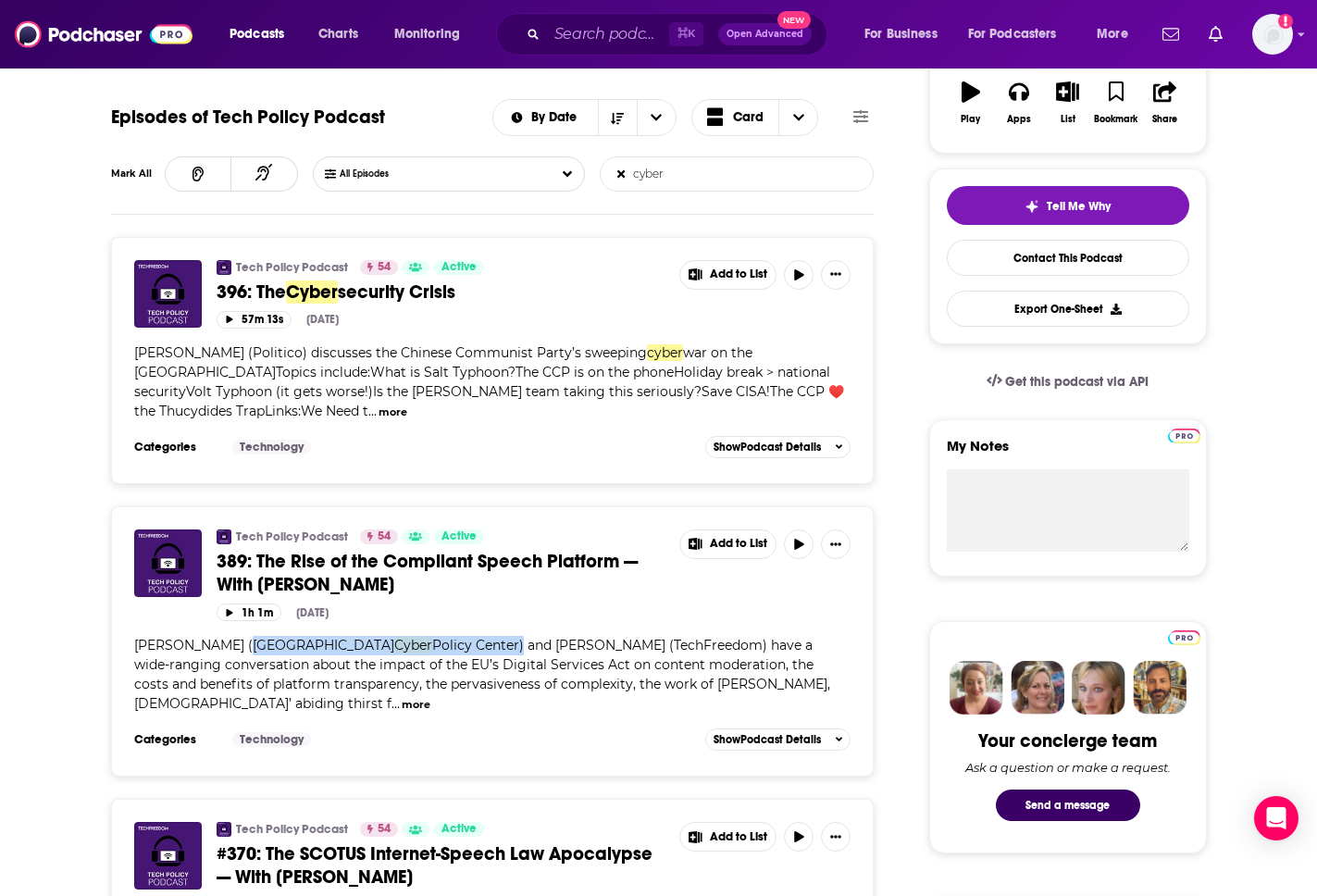 drag, startPoint x: 235, startPoint y: 645, endPoint x: 421, endPoint y: 652, distance: 186.13167 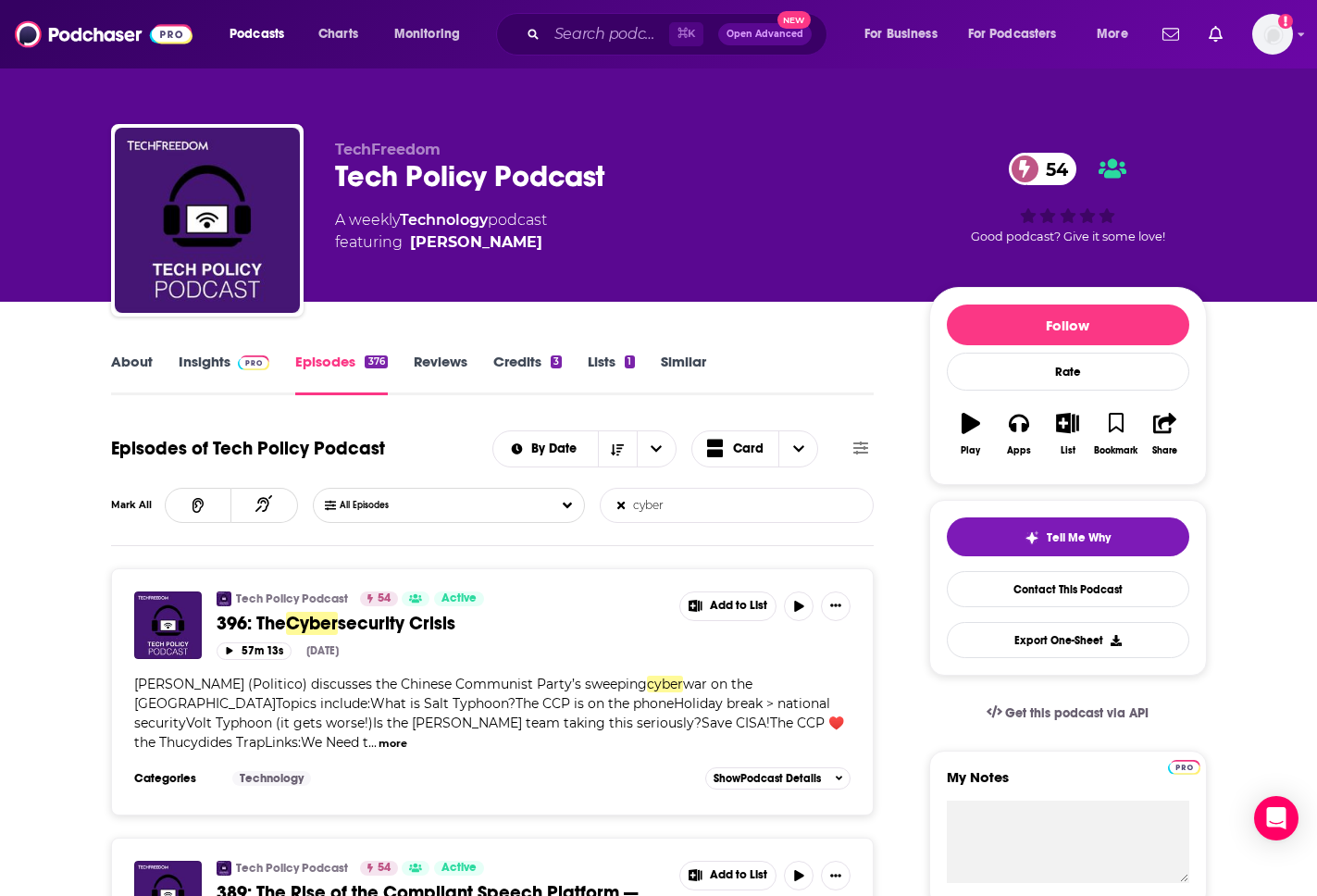 click on "Insights" at bounding box center [224, 374] 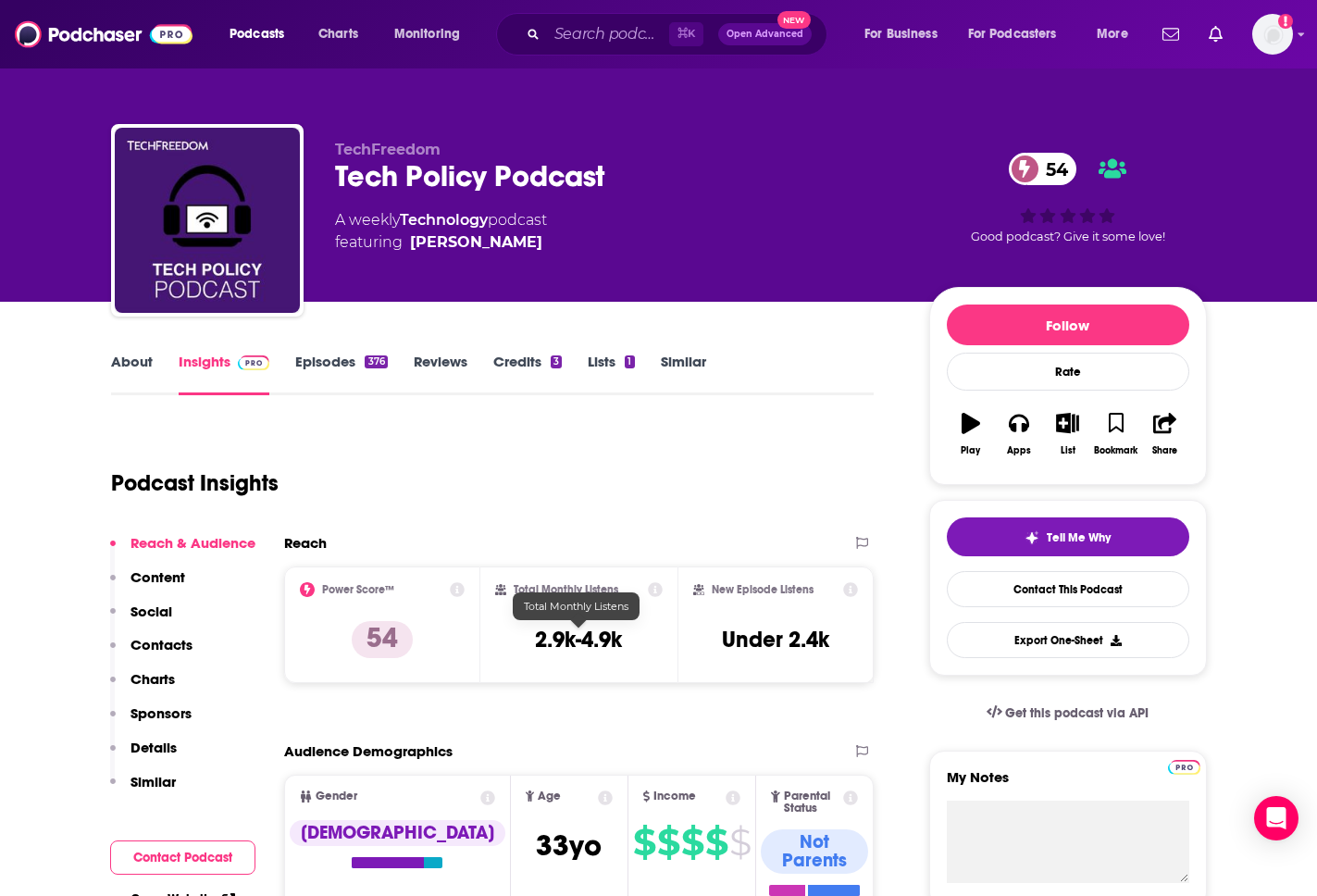 click on "2.9k-4.9k" at bounding box center [578, 640] 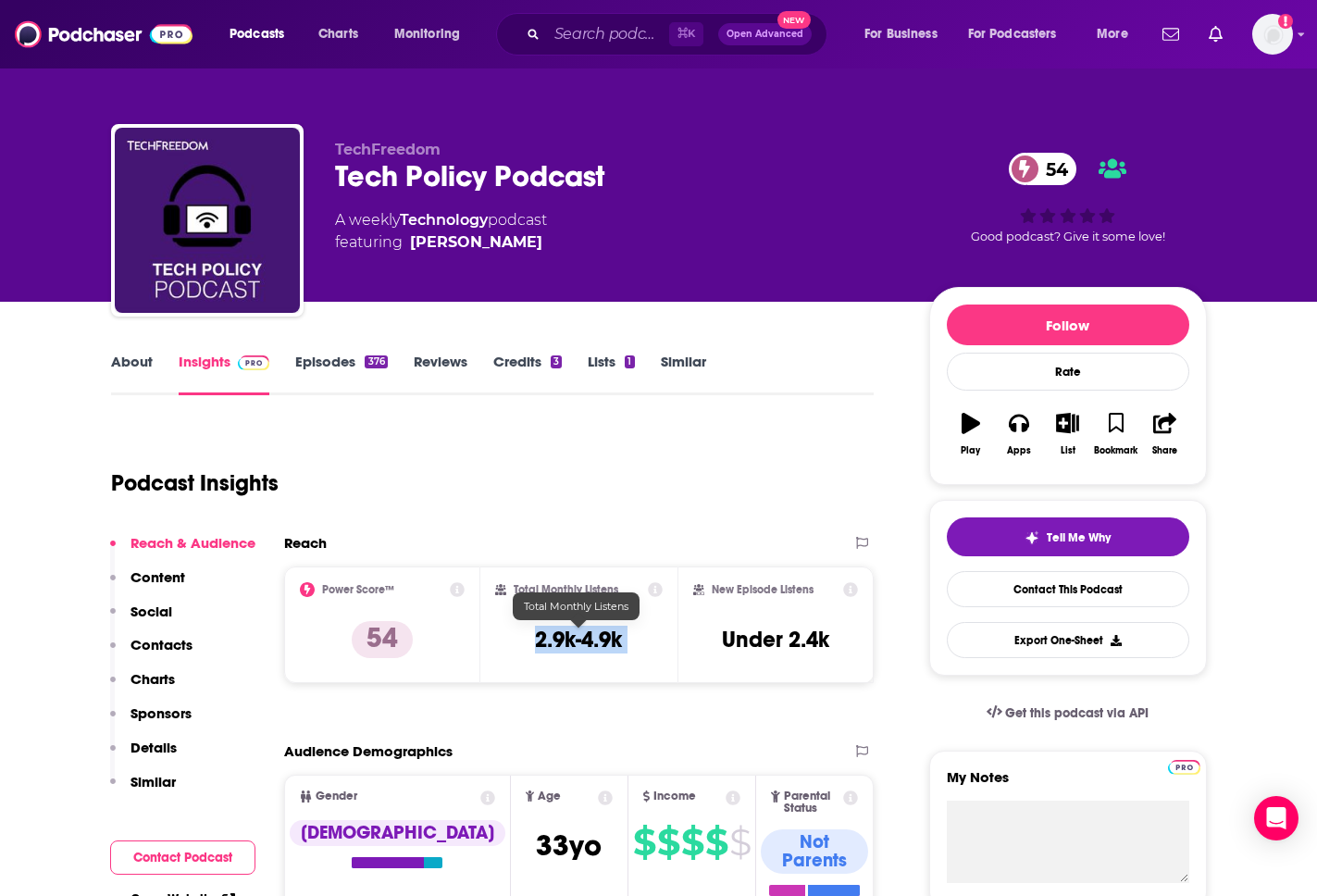 click on "2.9k-4.9k" at bounding box center [578, 640] 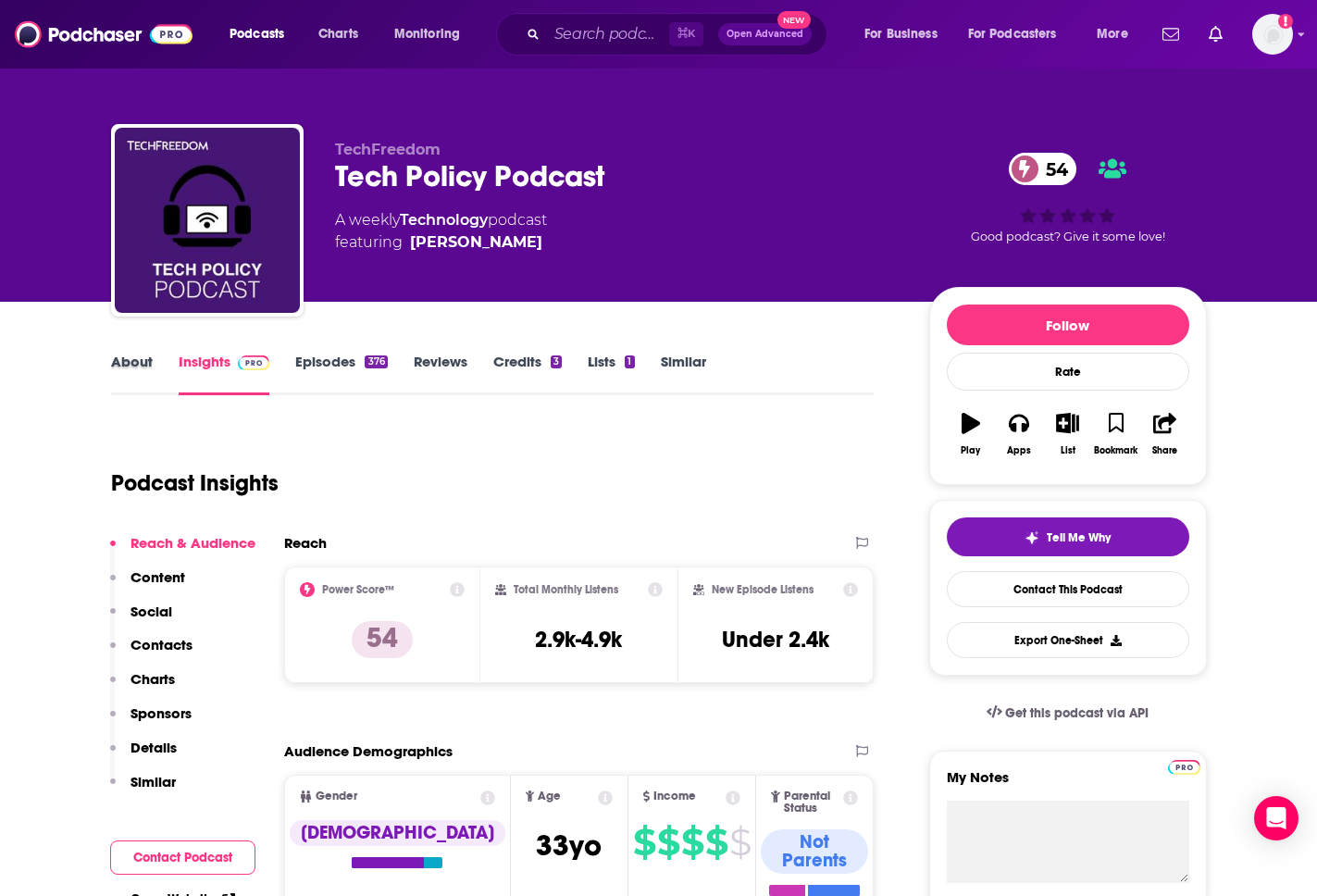 click on "About" at bounding box center [144, 374] 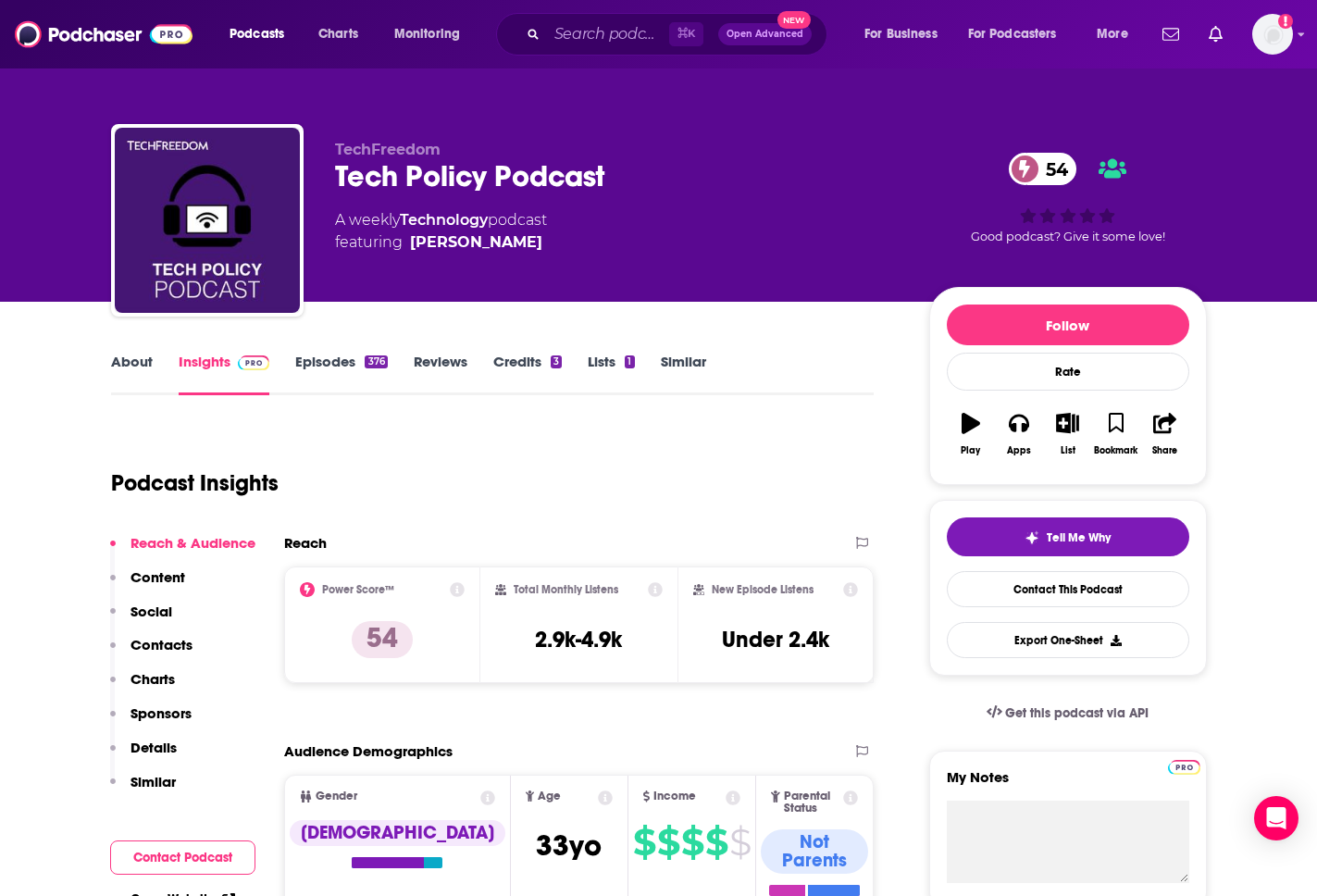 click on "About" at bounding box center [131, 374] 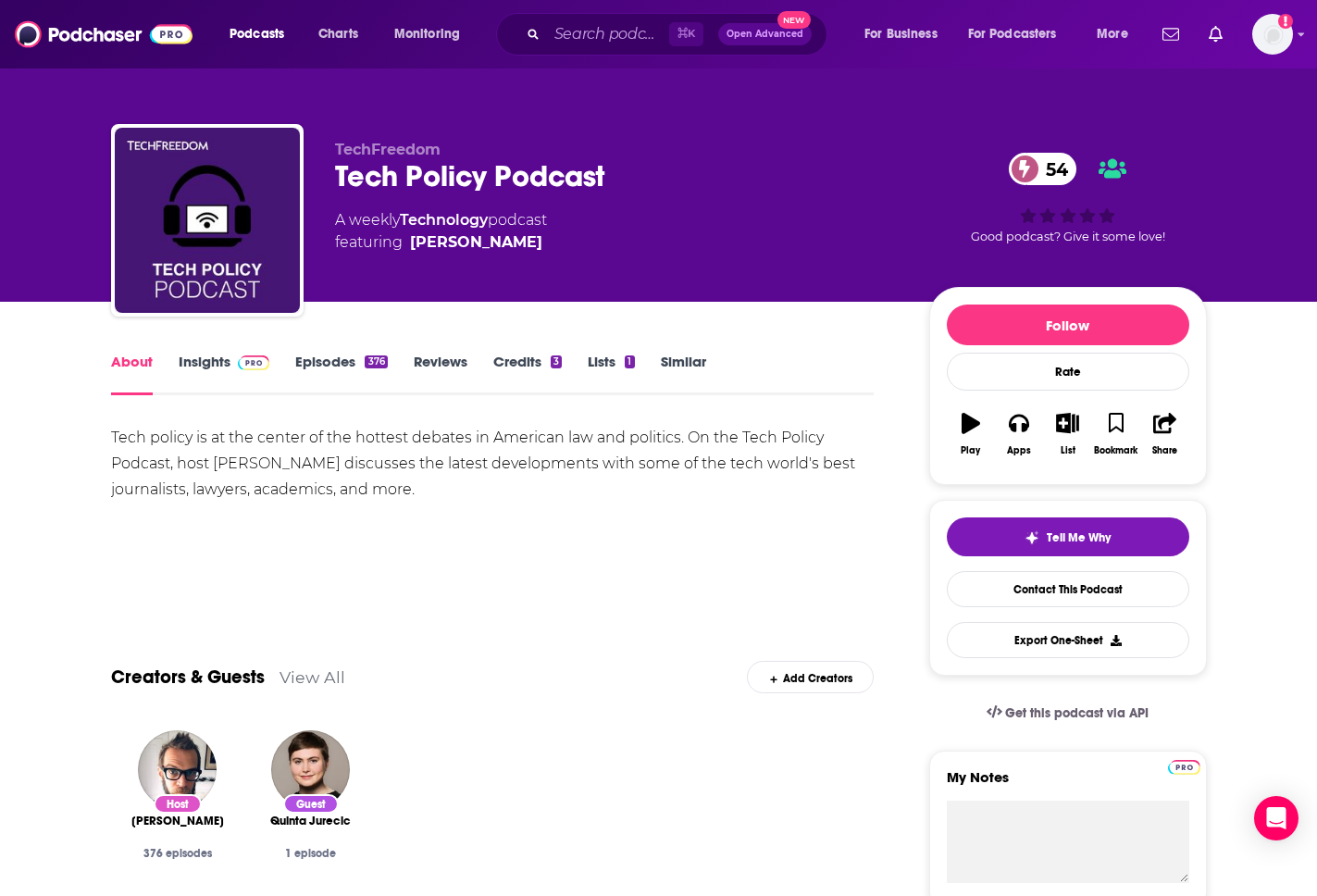 drag, startPoint x: 93, startPoint y: 423, endPoint x: 440, endPoint y: 496, distance: 354.596 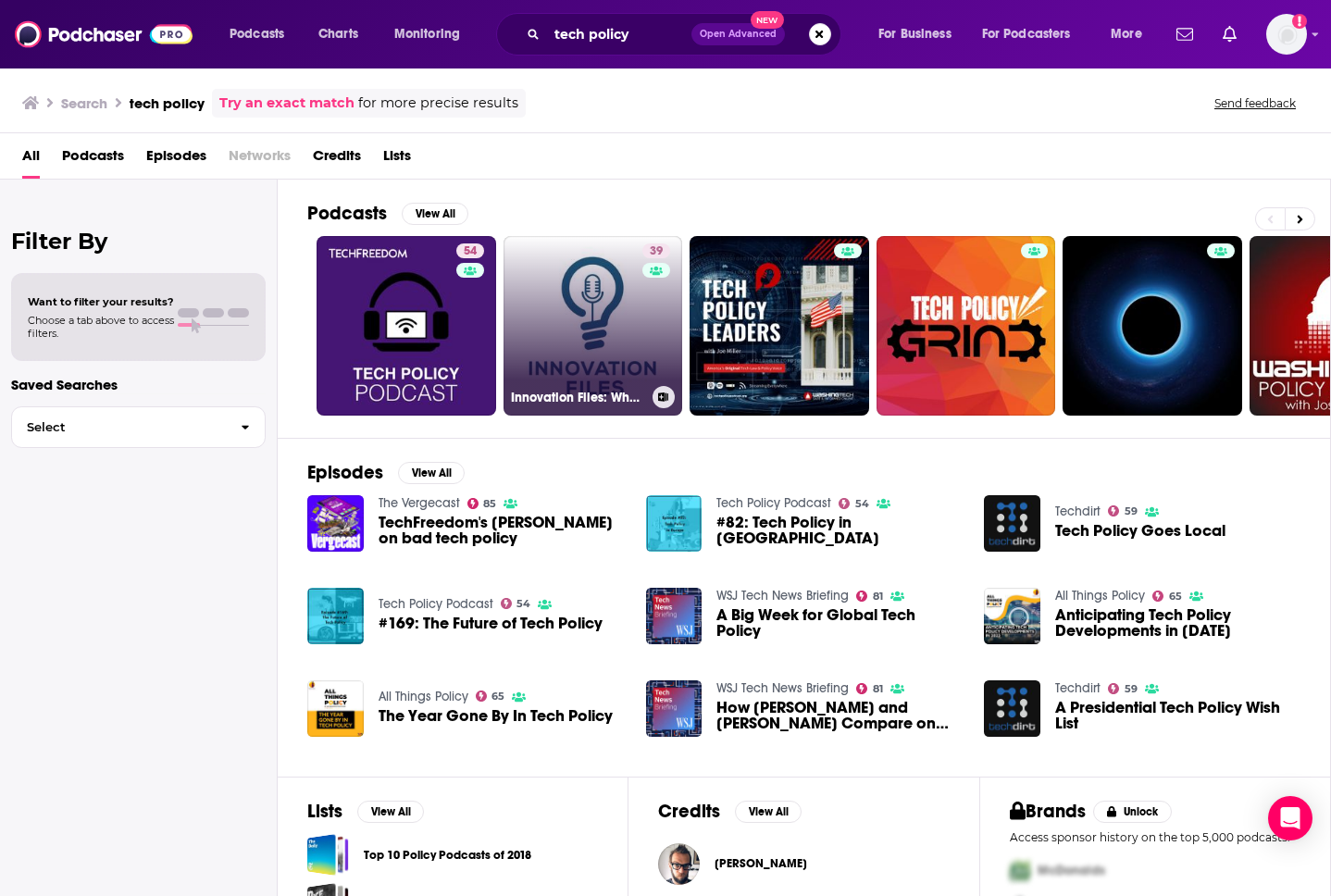 click on "39 Innovation Files: Where Tech Meets Public Policy" at bounding box center [593, 326] 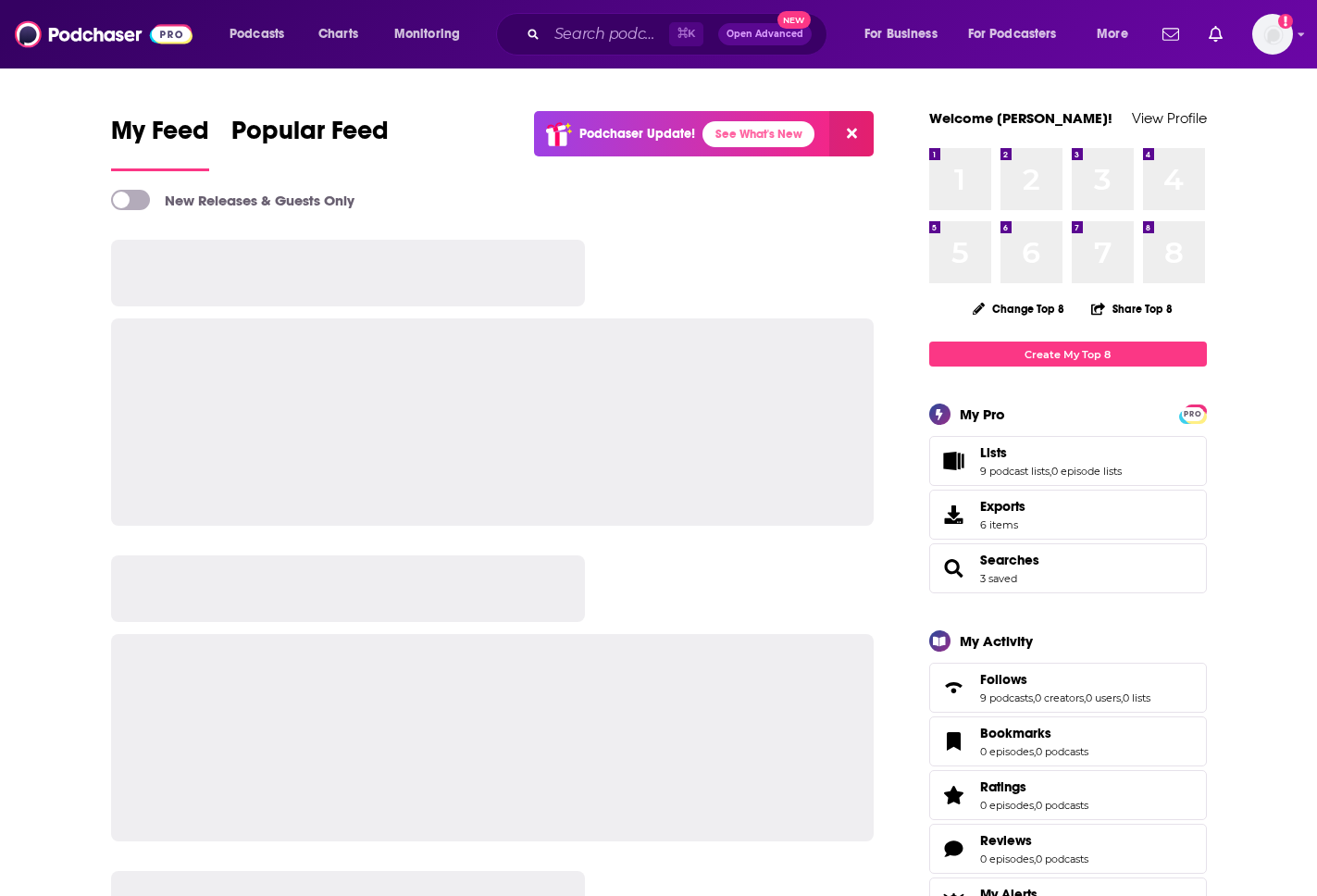 scroll, scrollTop: 0, scrollLeft: 0, axis: both 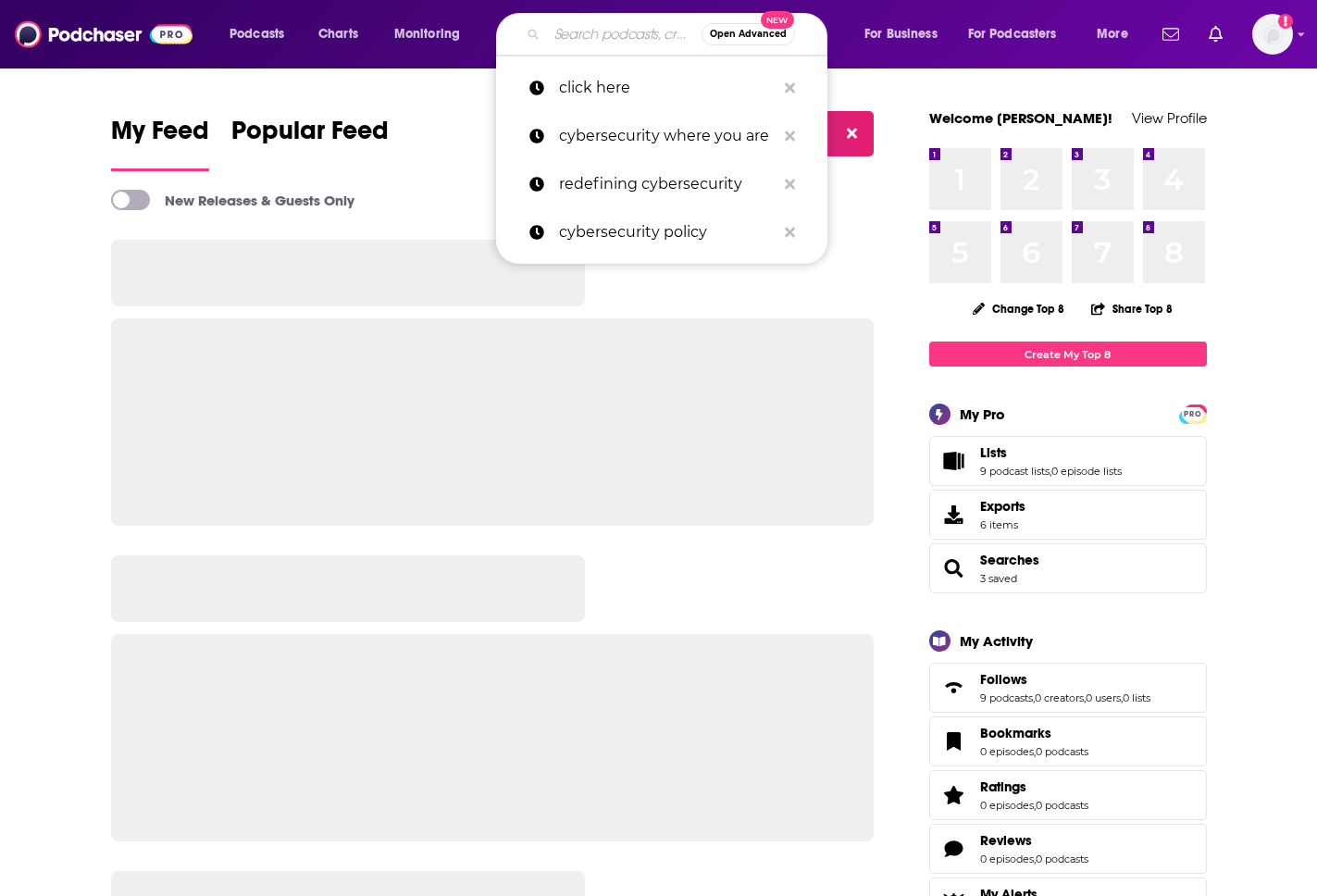 click at bounding box center (624, 34) 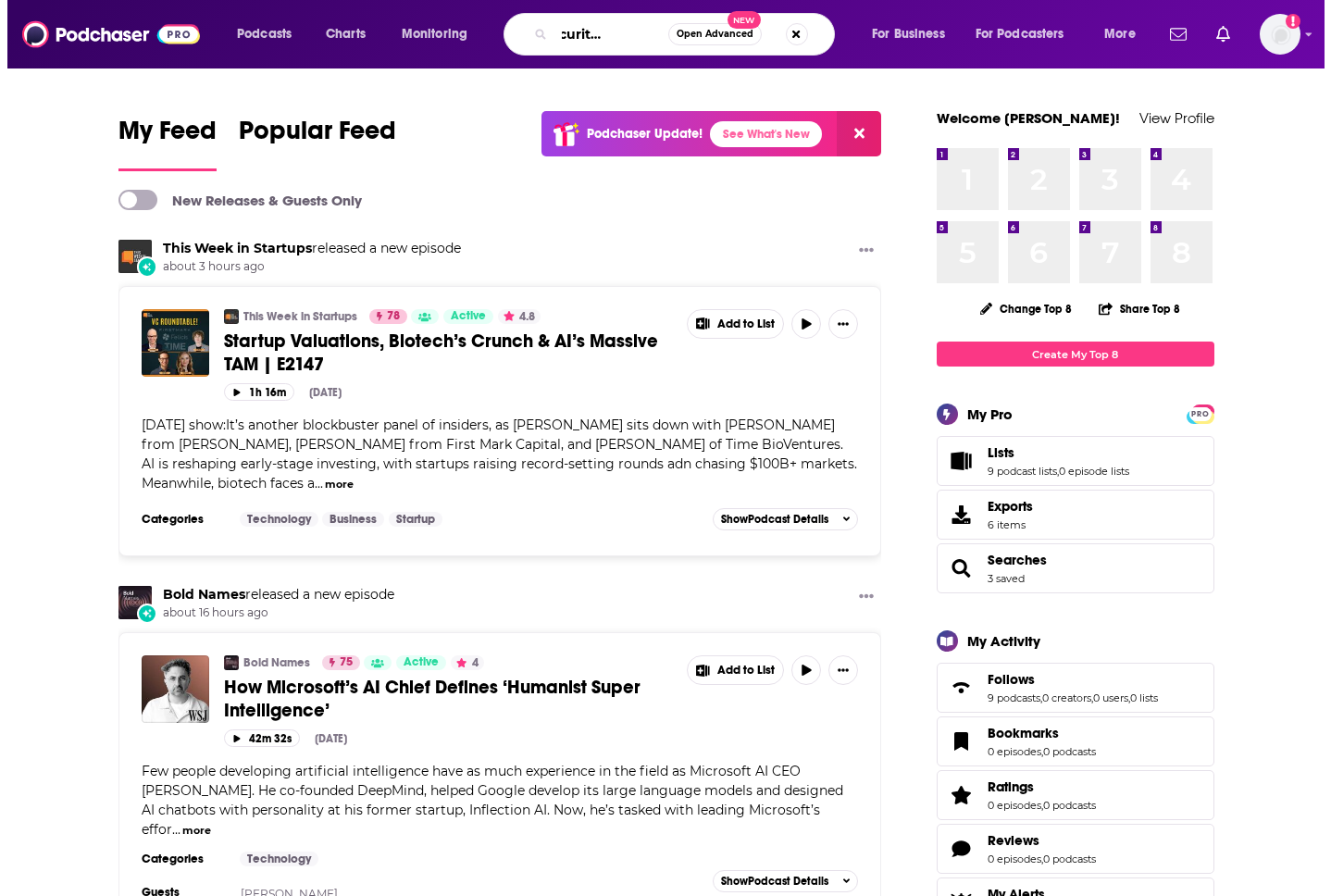 scroll, scrollTop: 0, scrollLeft: 61, axis: horizontal 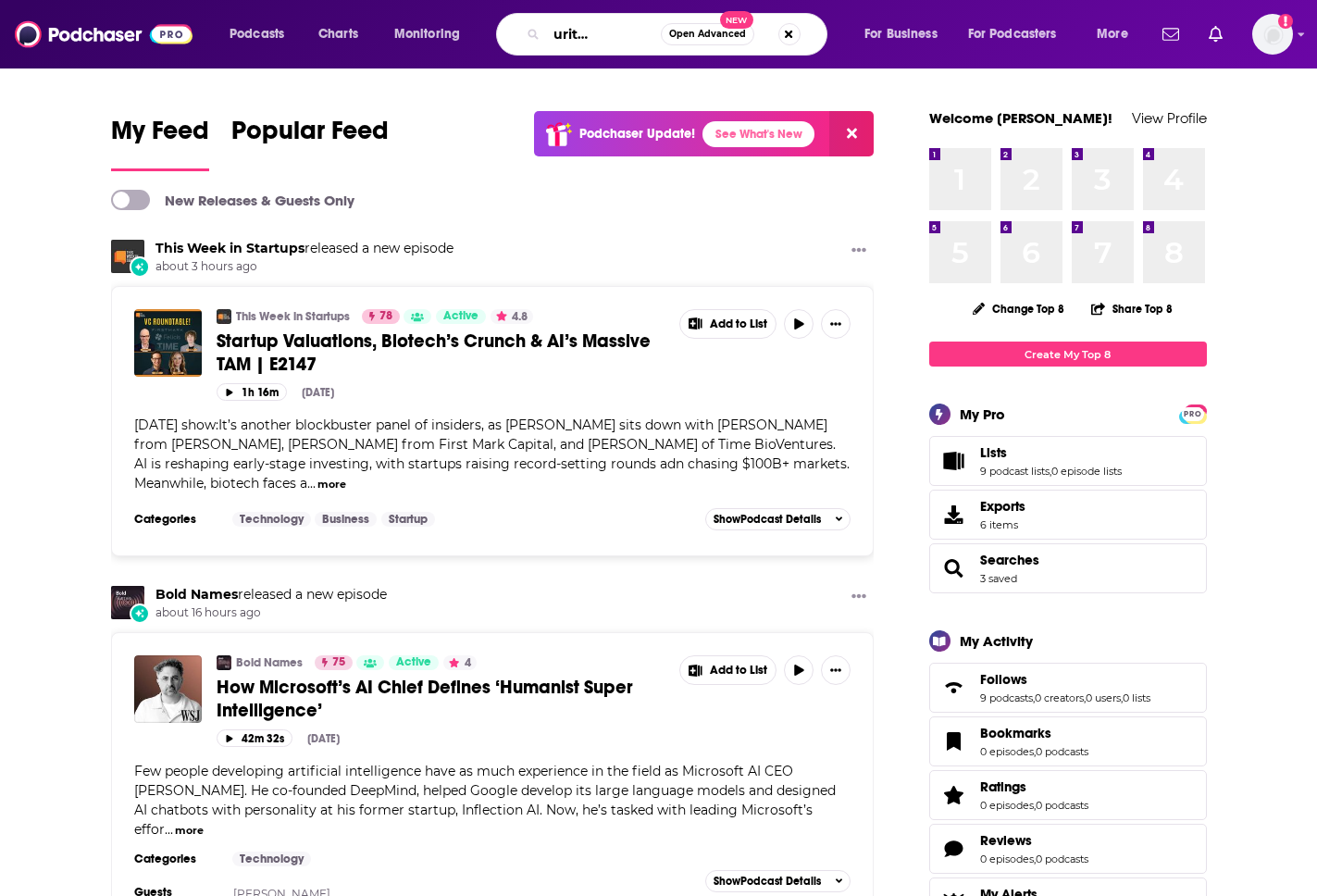 type on "cybersecurity defender" 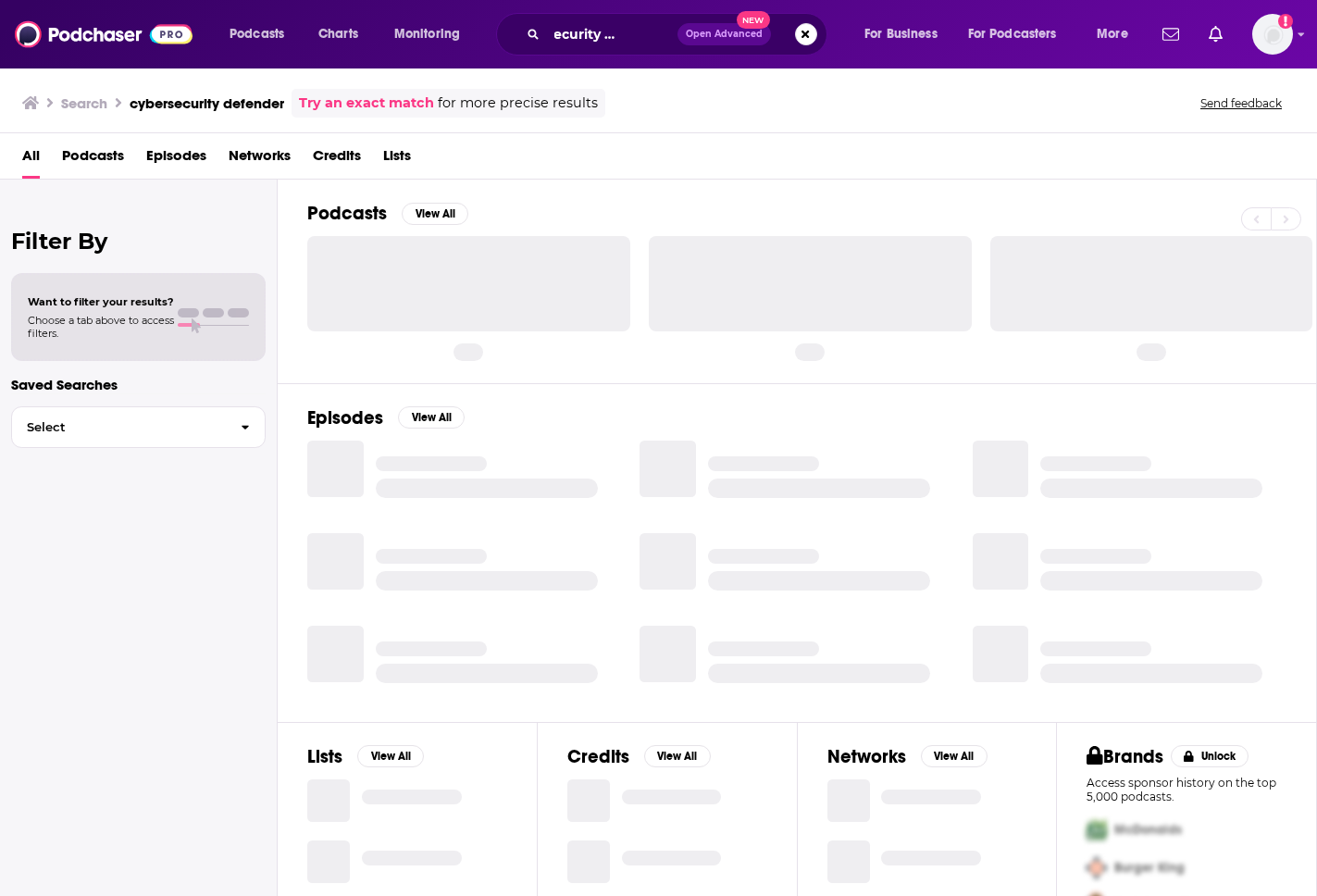 scroll, scrollTop: 0, scrollLeft: 0, axis: both 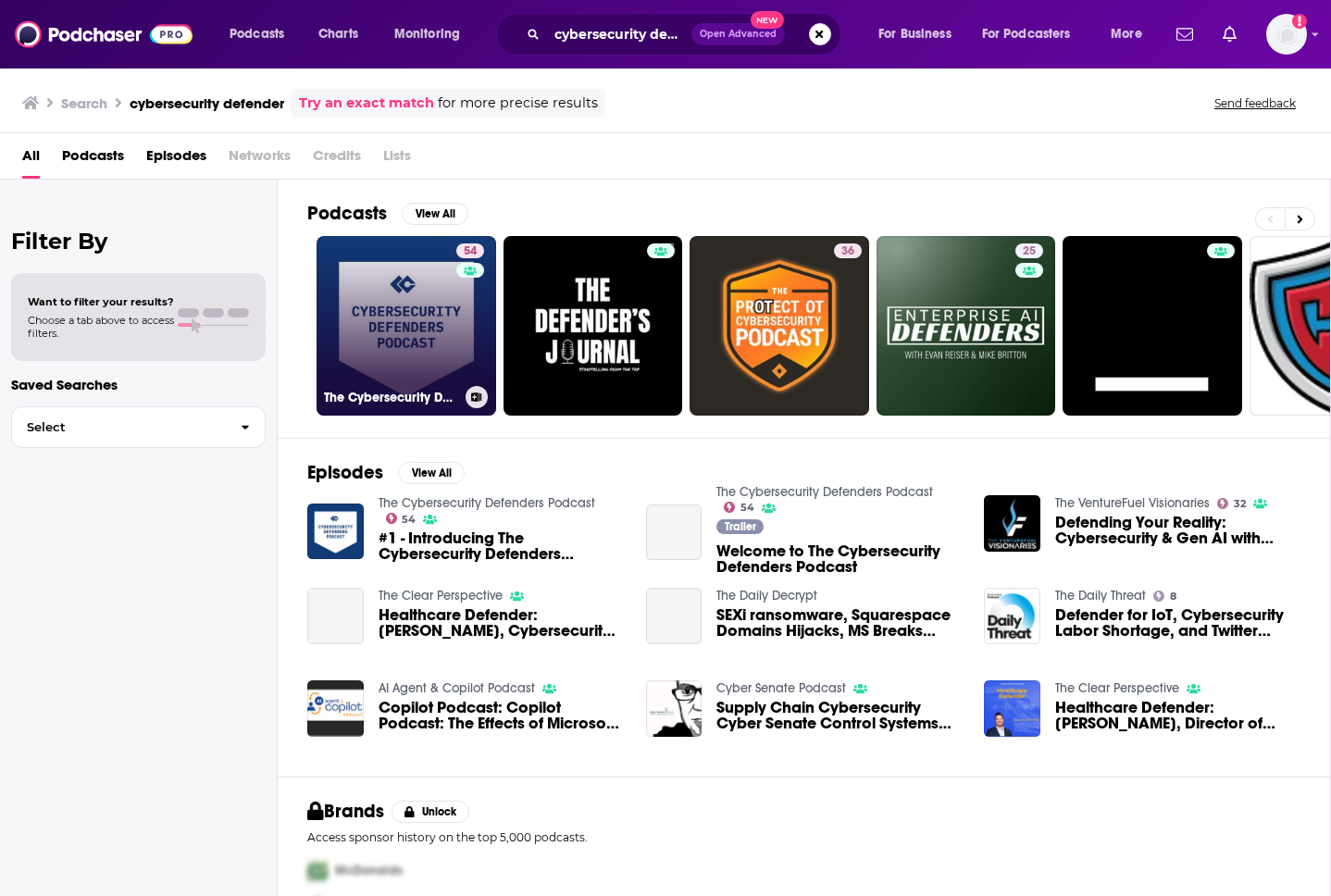 click on "54 The Cybersecurity Defenders Podcast" at bounding box center (406, 326) 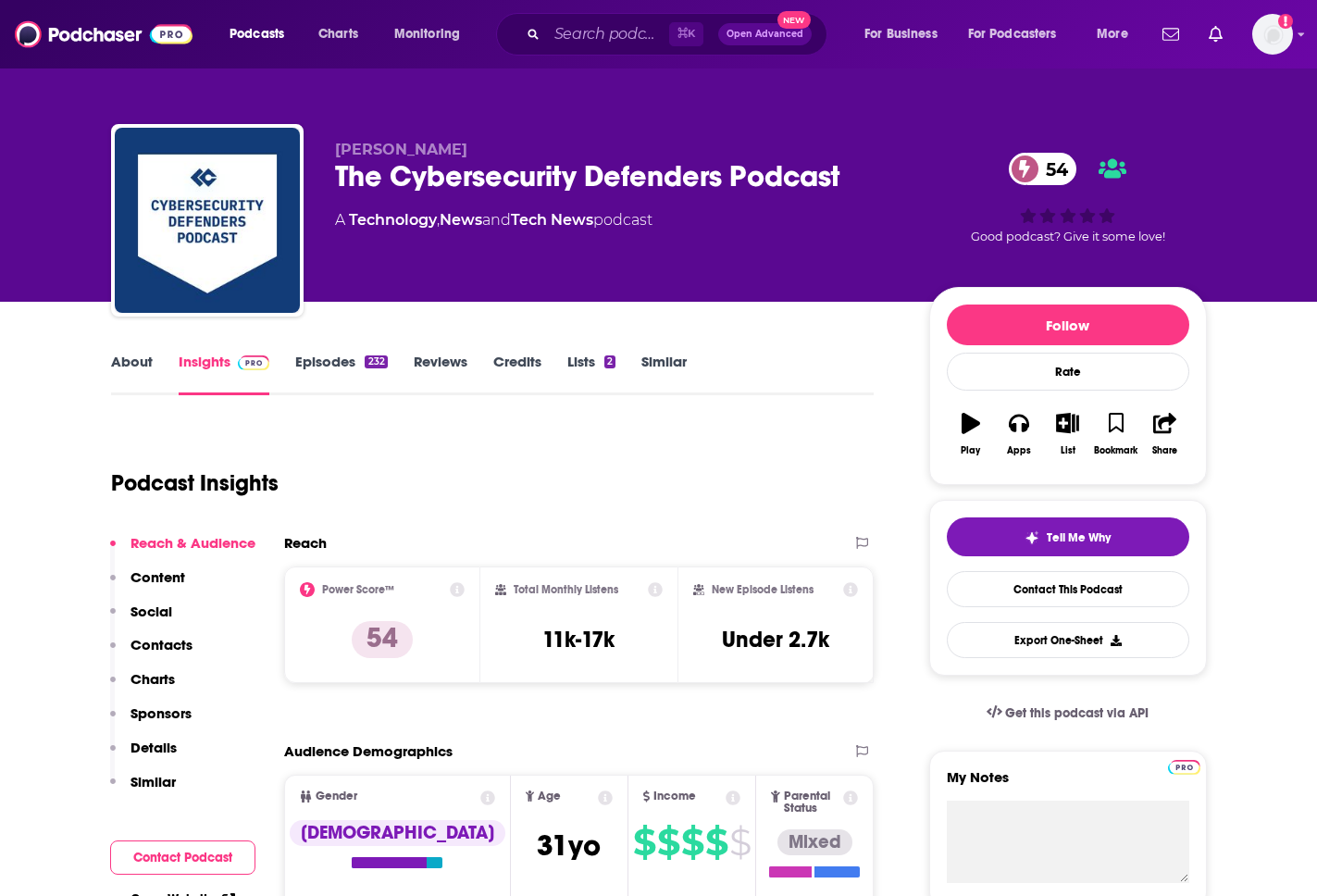 click on "Episodes 232" at bounding box center [341, 374] 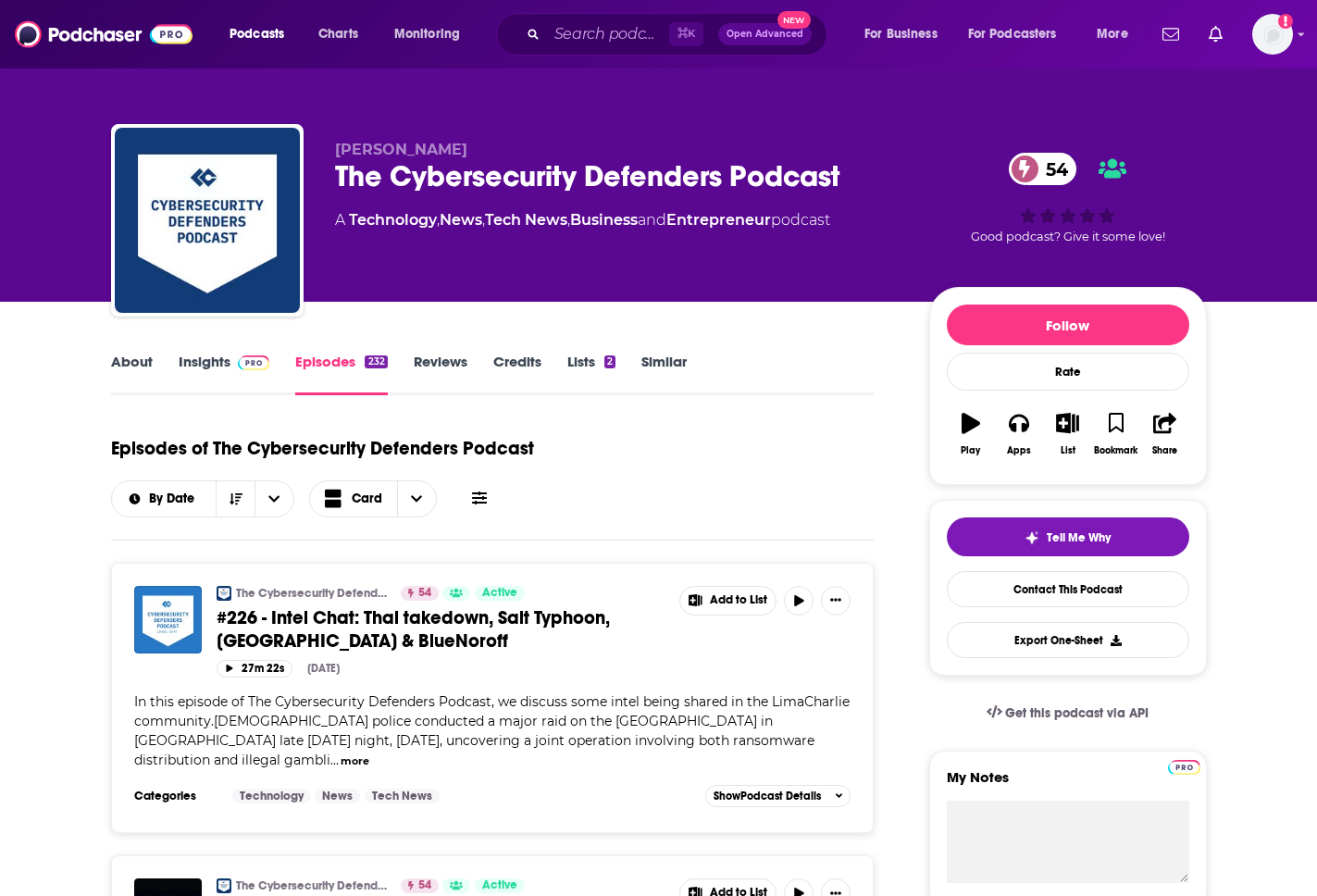 click on "more" at bounding box center [354, 761] 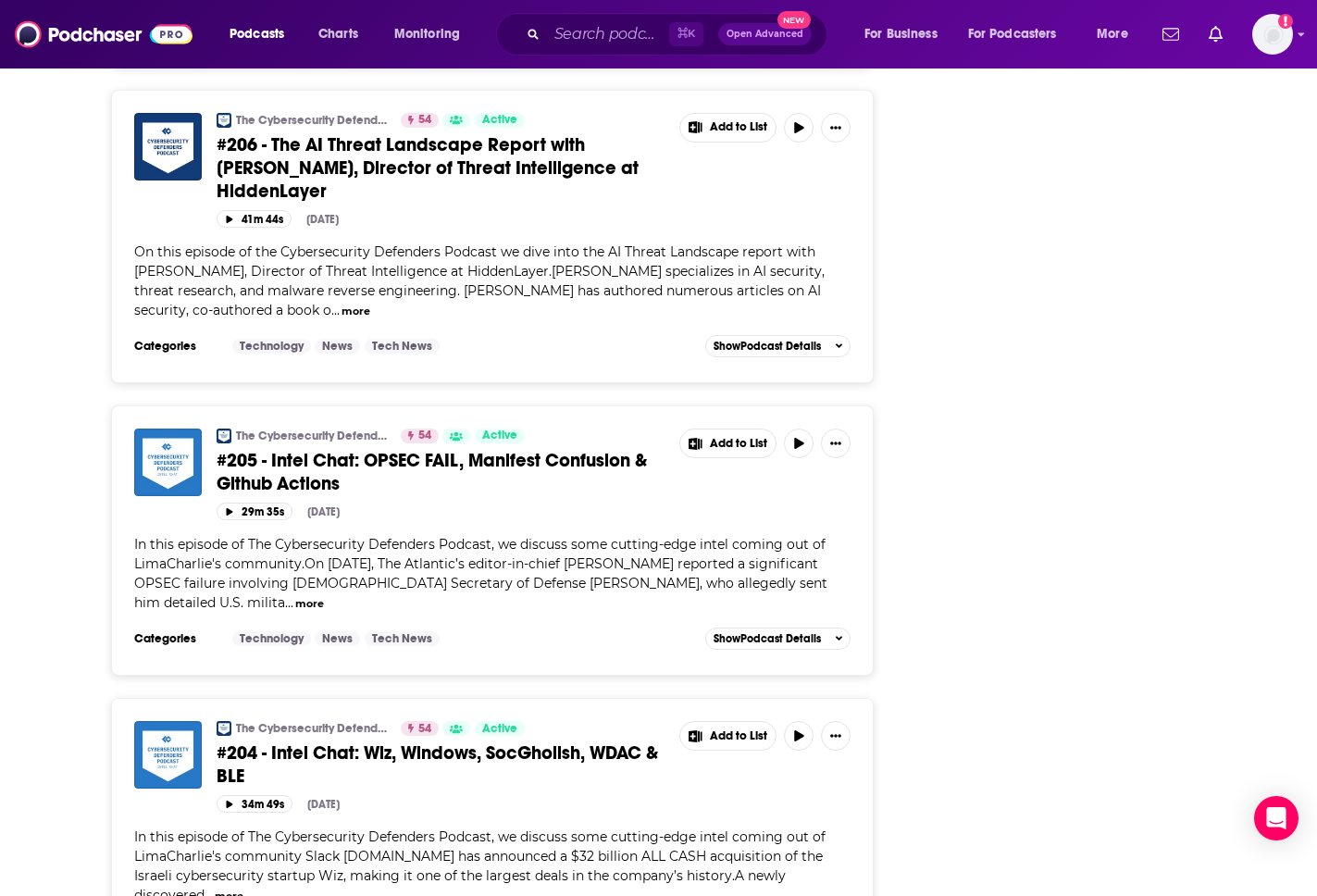 scroll, scrollTop: 7166, scrollLeft: 0, axis: vertical 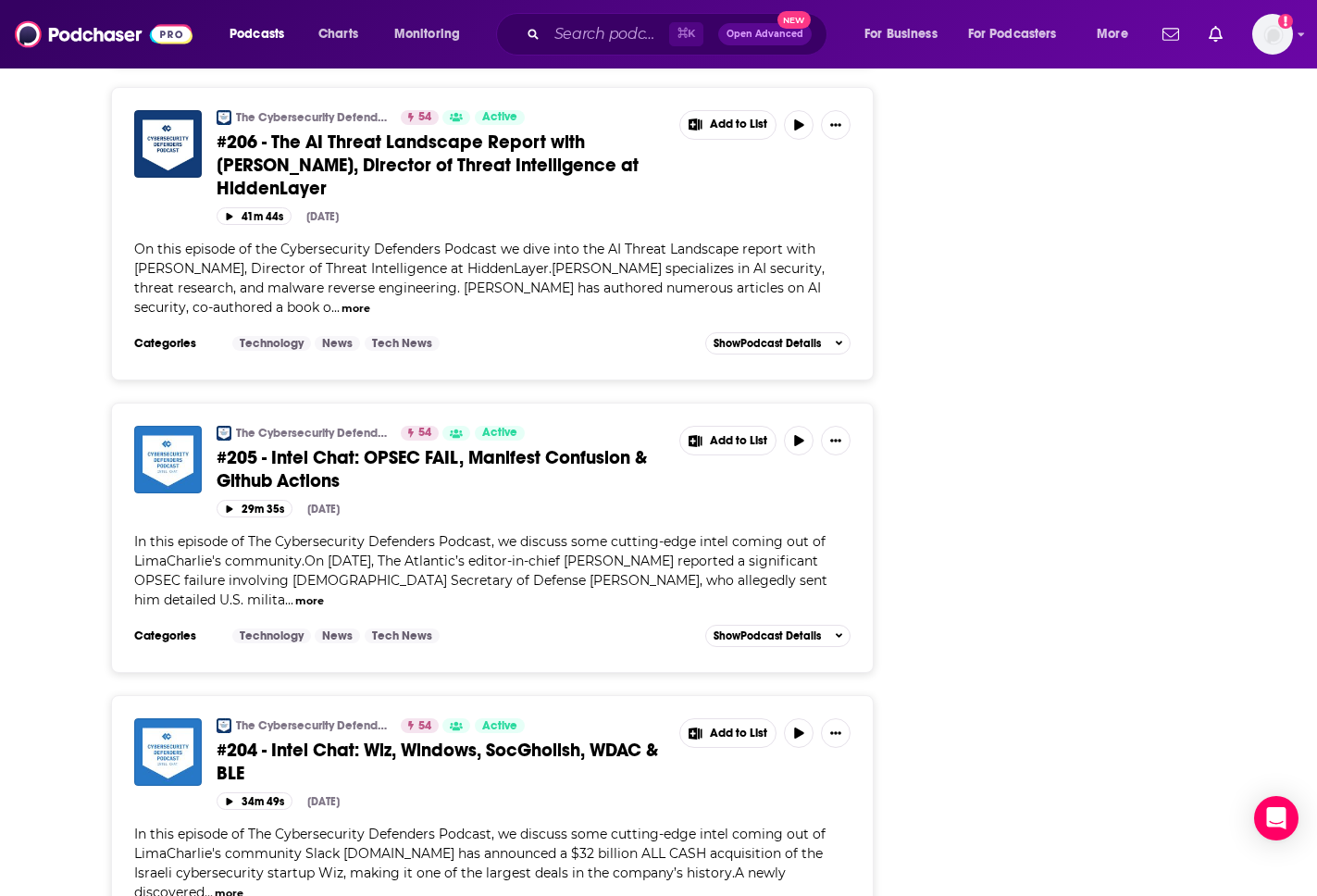 click on "Load More ..." at bounding box center [492, 1027] 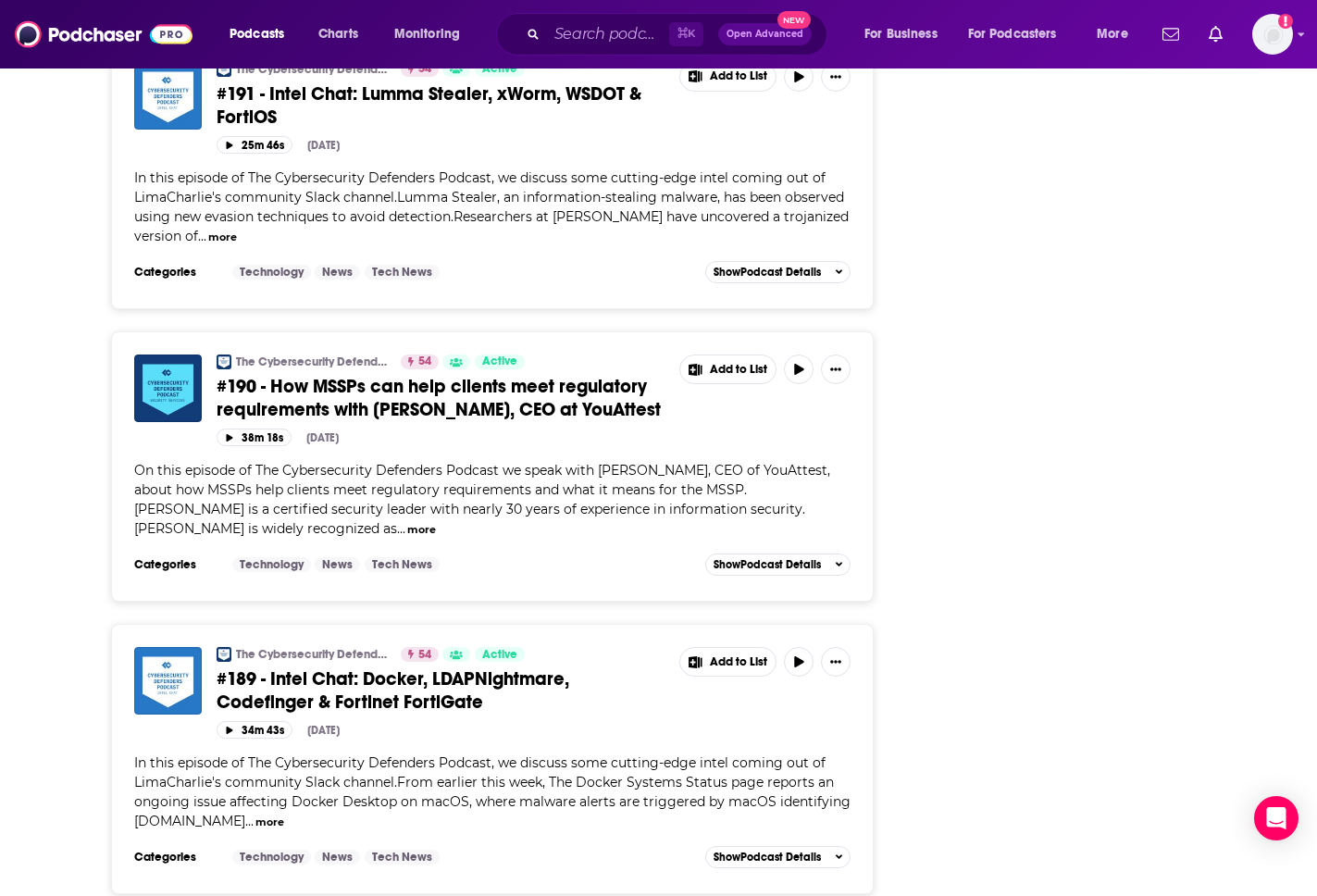 scroll, scrollTop: 12244, scrollLeft: 0, axis: vertical 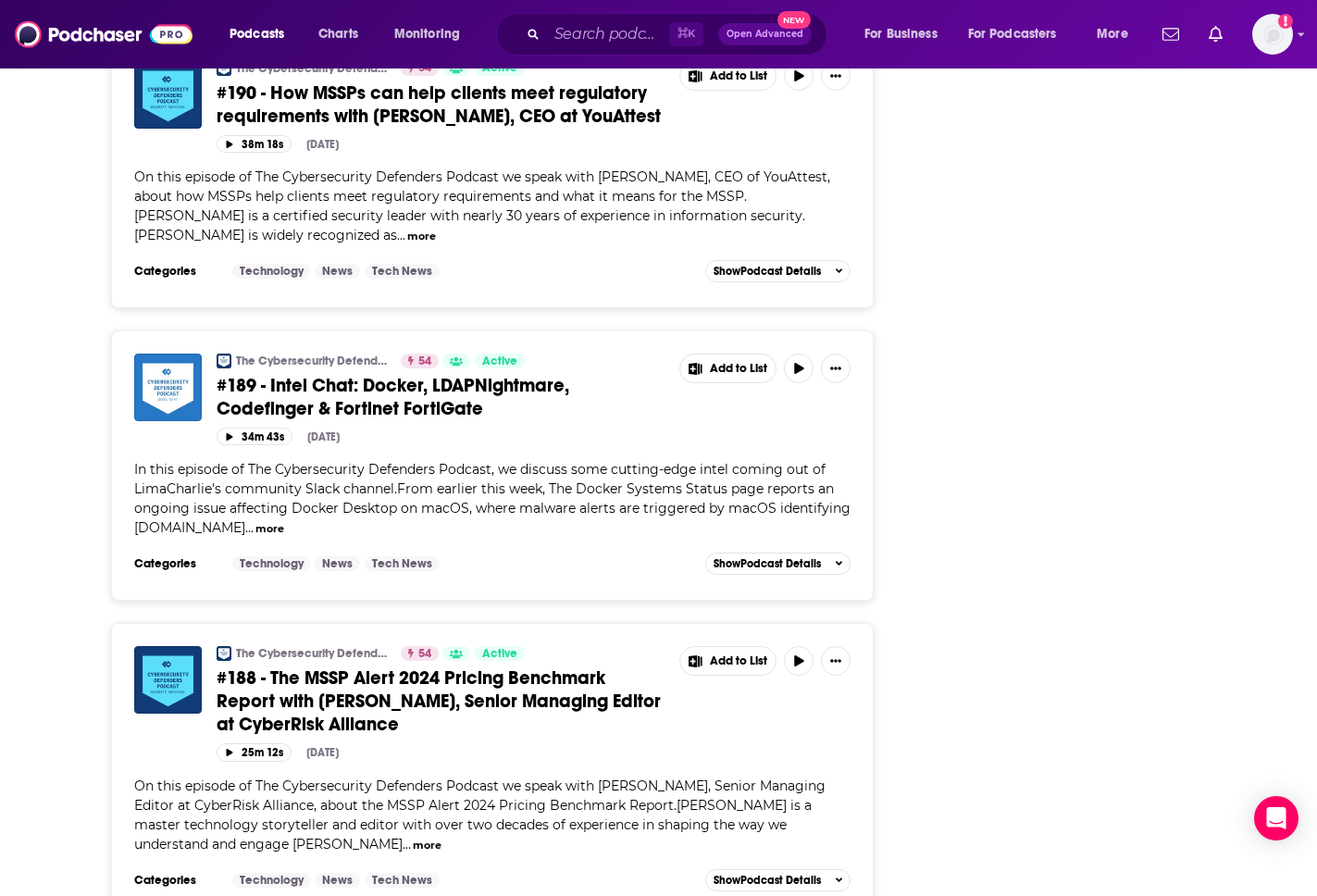 click on "On this episode of The Cybersecurity Defenders Podcast we speak with [PERSON_NAME], Senior Managing Editor at CyberRisk Alliance, about the MSSP Alert 2024 Pricing Benchmark Report.[PERSON_NAME] is a master technology storyteller and editor with over two decades of experience in shaping the way we understand and engage wi ...   more" at bounding box center (492, 815) 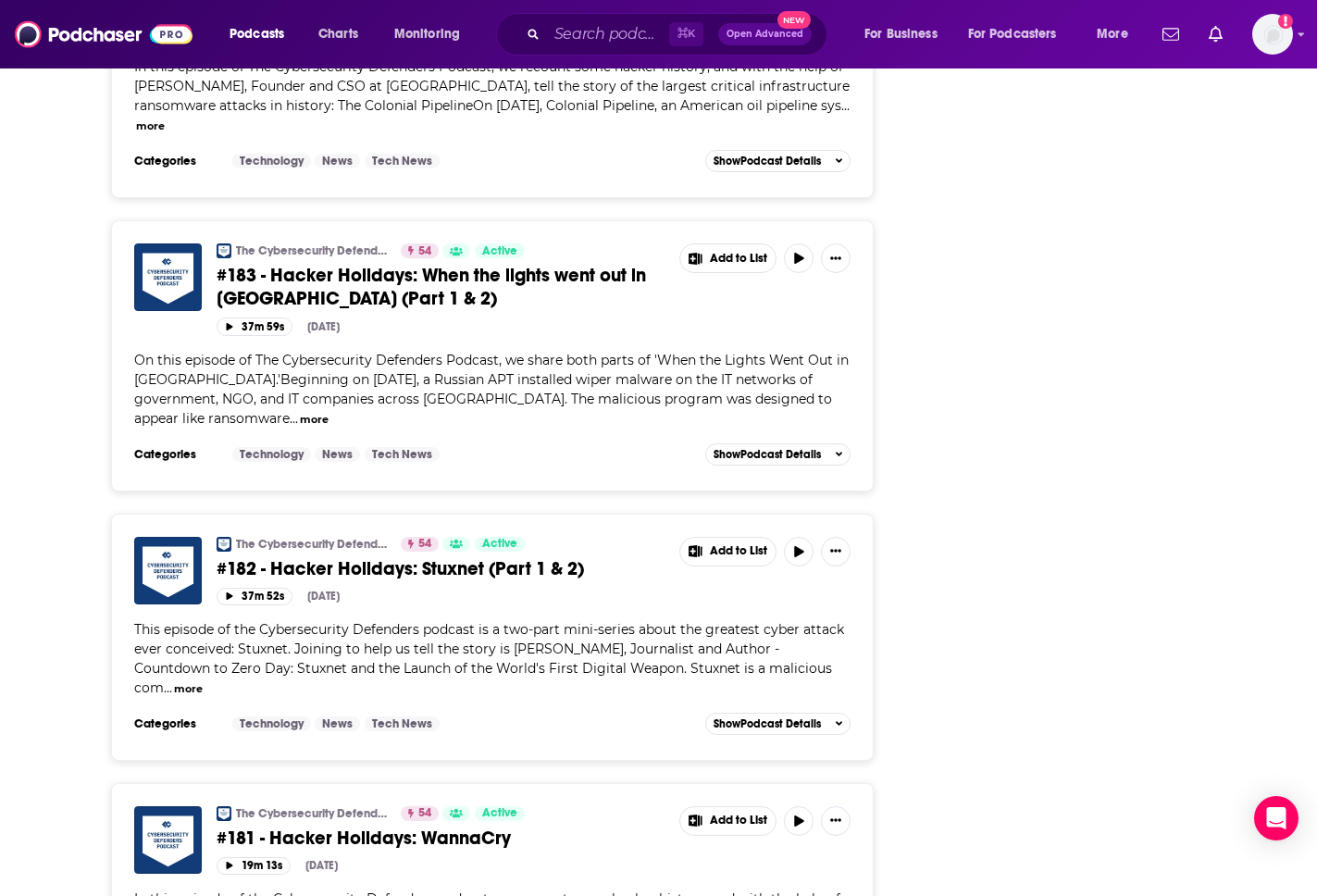 scroll, scrollTop: 14312, scrollLeft: 0, axis: vertical 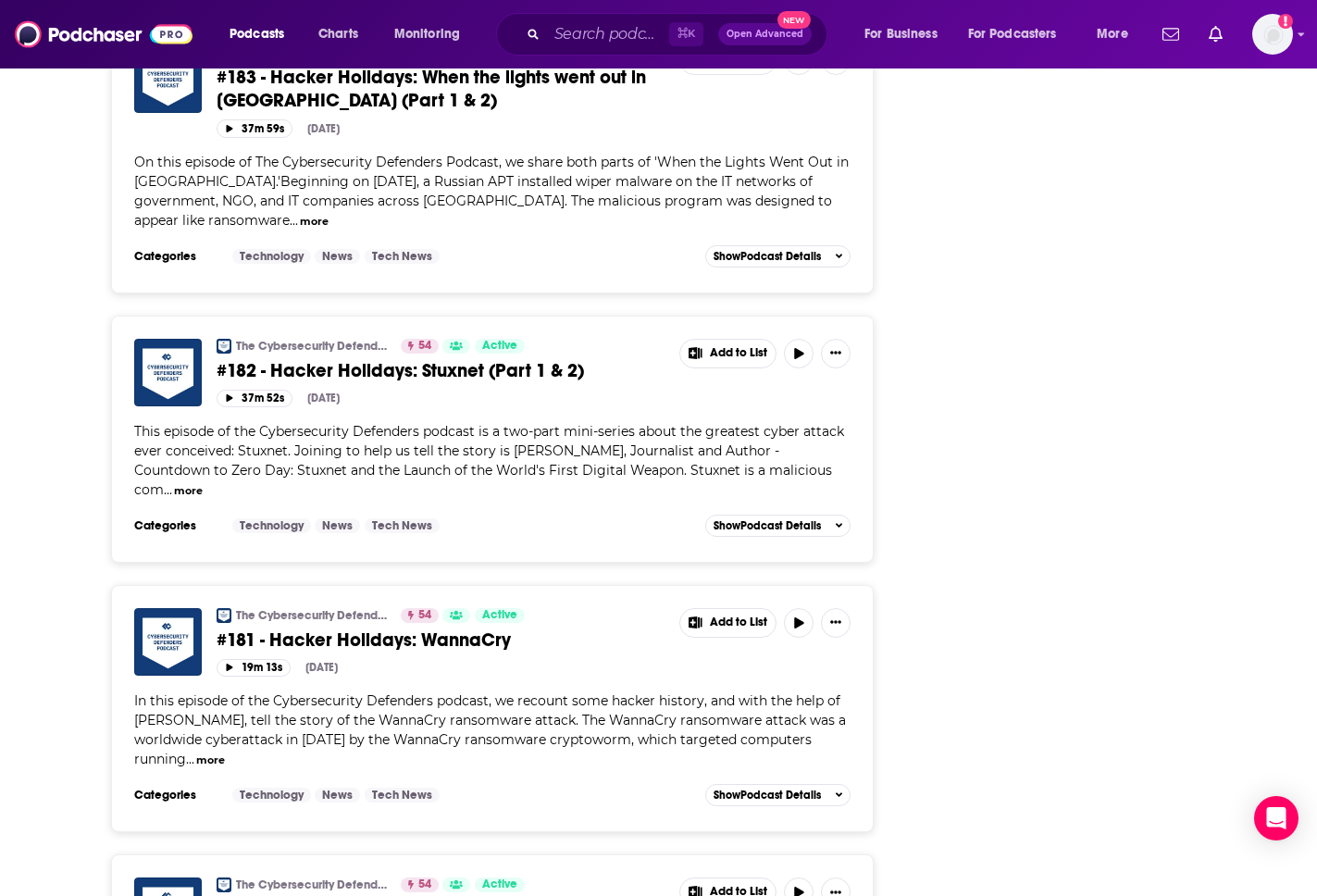 click on "Load More ..." at bounding box center [492, 1164] 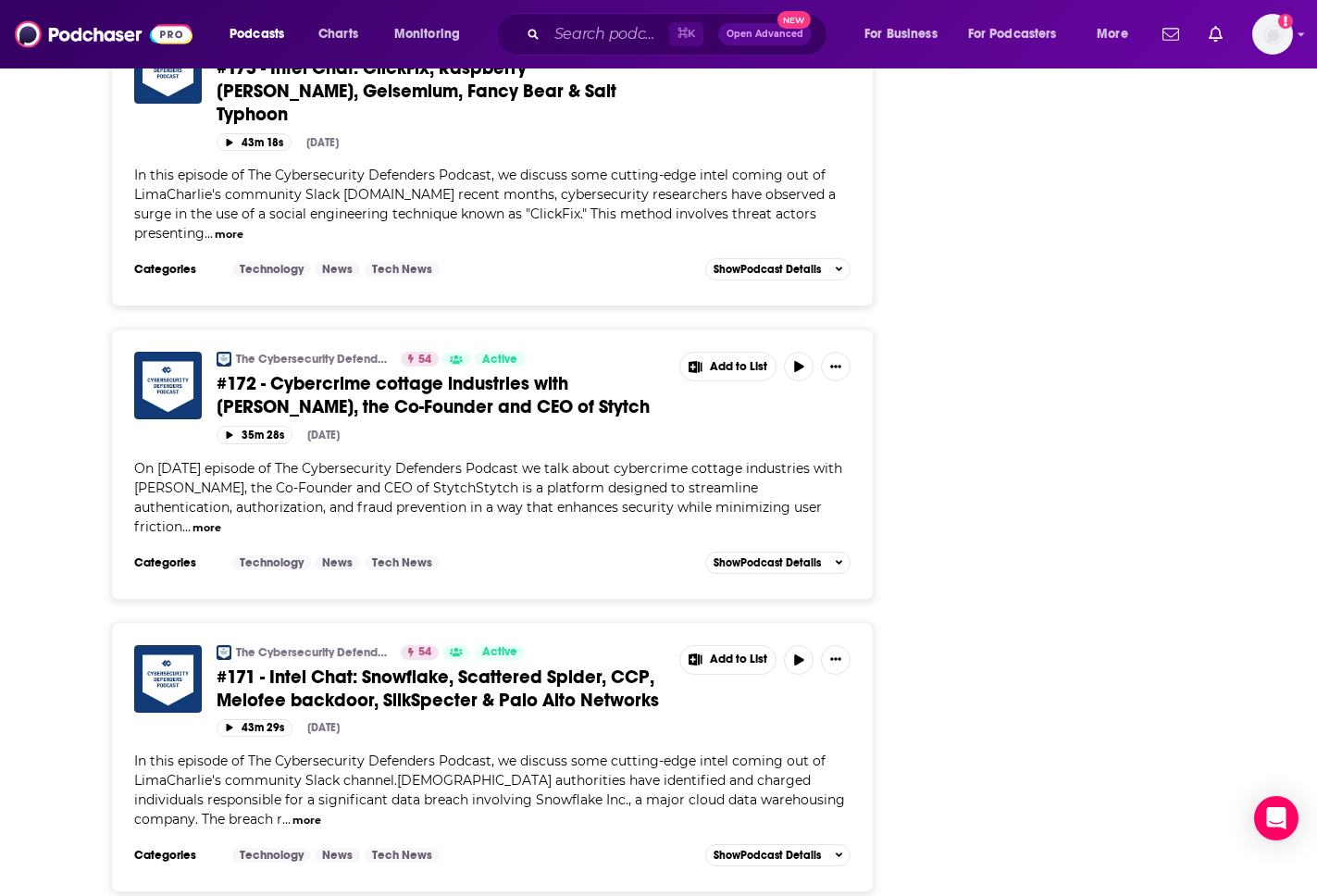 scroll, scrollTop: 17122, scrollLeft: 0, axis: vertical 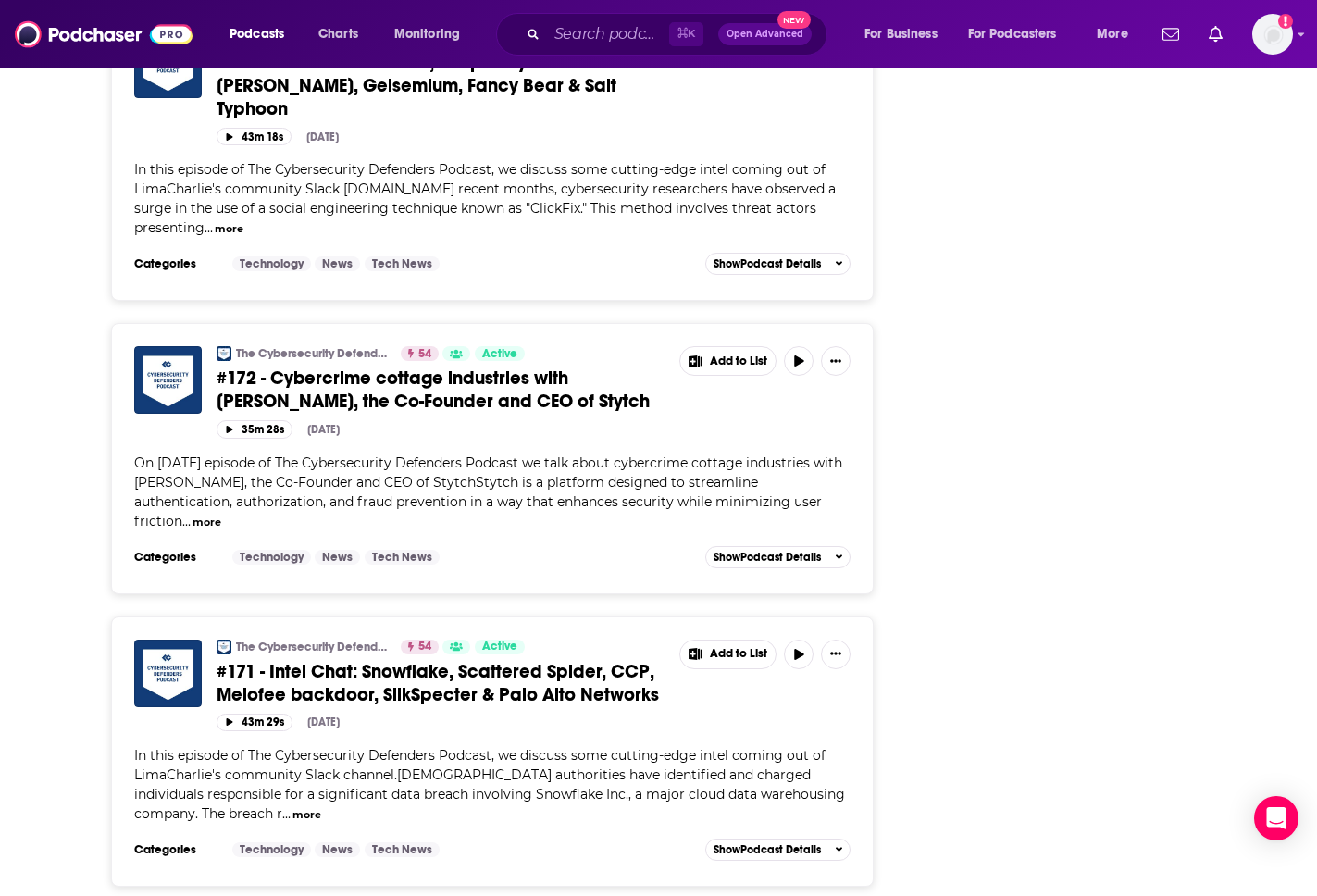 click on "On this episode of The Cybersecurity Defenders Podcast we speak with [PERSON_NAME], Security Researcher with Microsoft GHOST, about his novel path to a career in cybersecurity.With over a decade of experience in watch and jewelry repair, [PERSON_NAME] developed an impressive eye for detail and a knack for solving complex probl" at bounding box center [489, 1100] 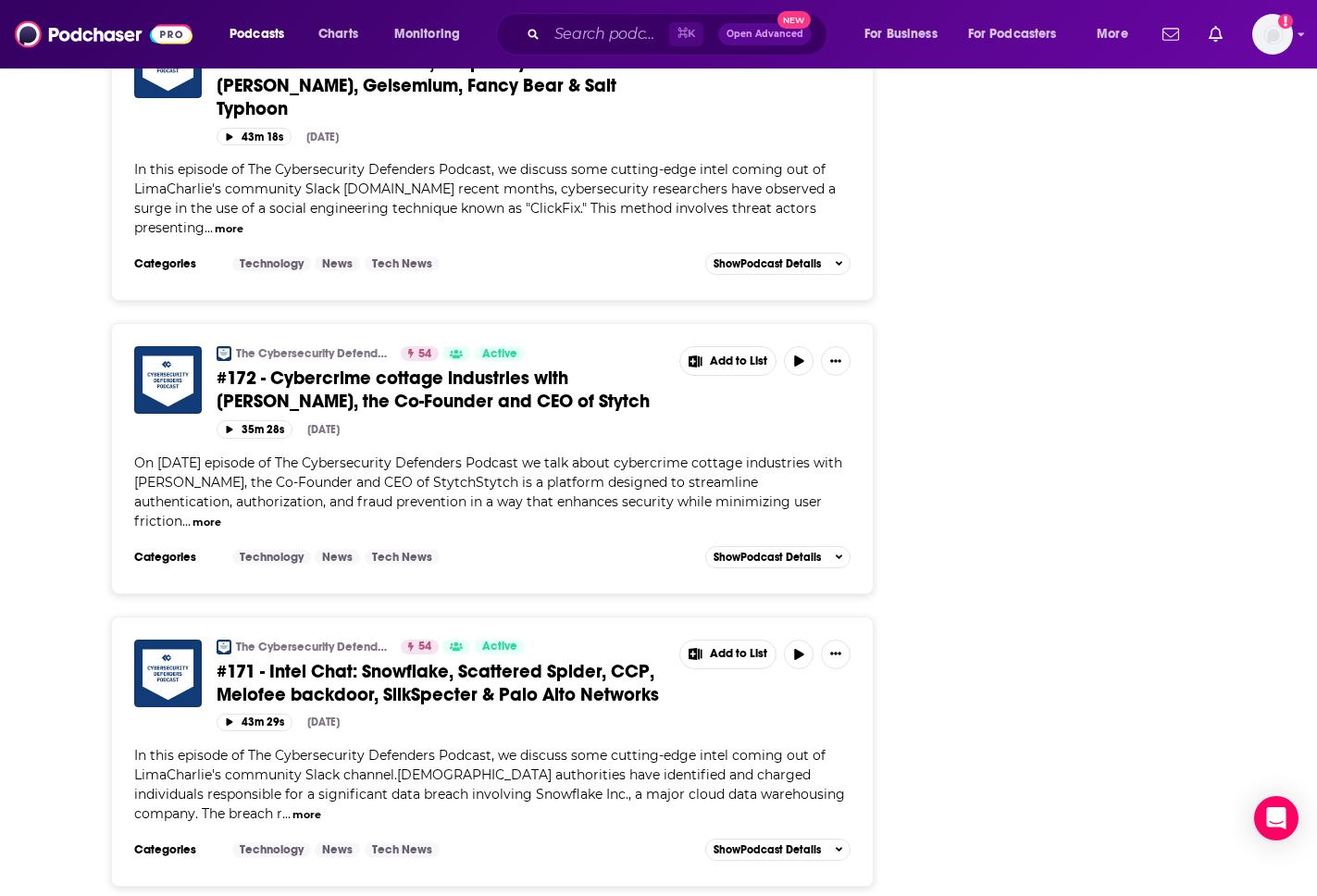 drag, startPoint x: 600, startPoint y: 708, endPoint x: 302, endPoint y: 724, distance: 298.42922 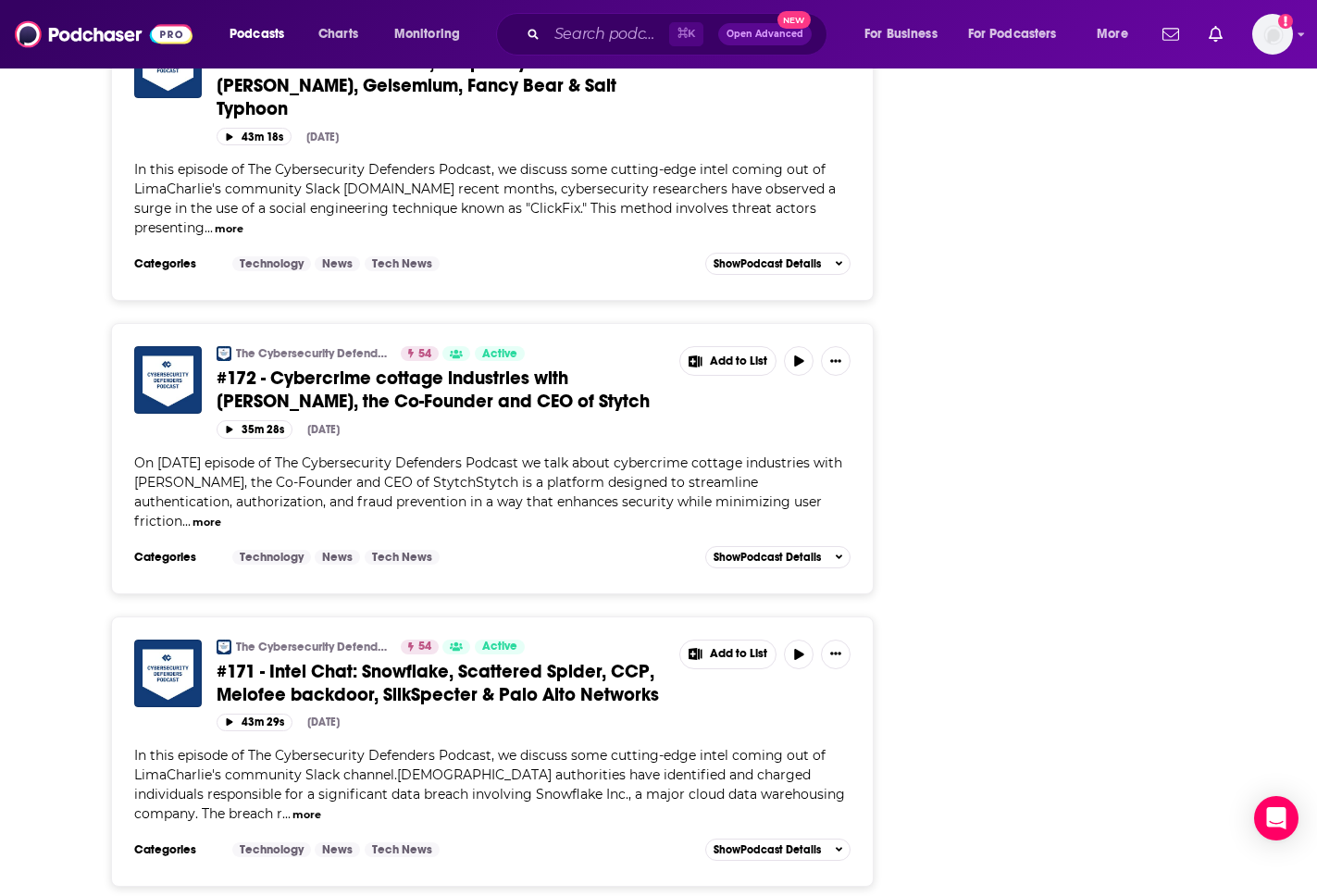 click on "On this episode of The Cybersecurity Defenders Podcast we speak with [PERSON_NAME], Security Researcher with Microsoft GHOST, about his novel path to a career in cybersecurity.With over a decade of experience in watch and jewelry repair, [PERSON_NAME] developed an impressive eye for detail and a knack for solving complex probl" at bounding box center (489, 1100) 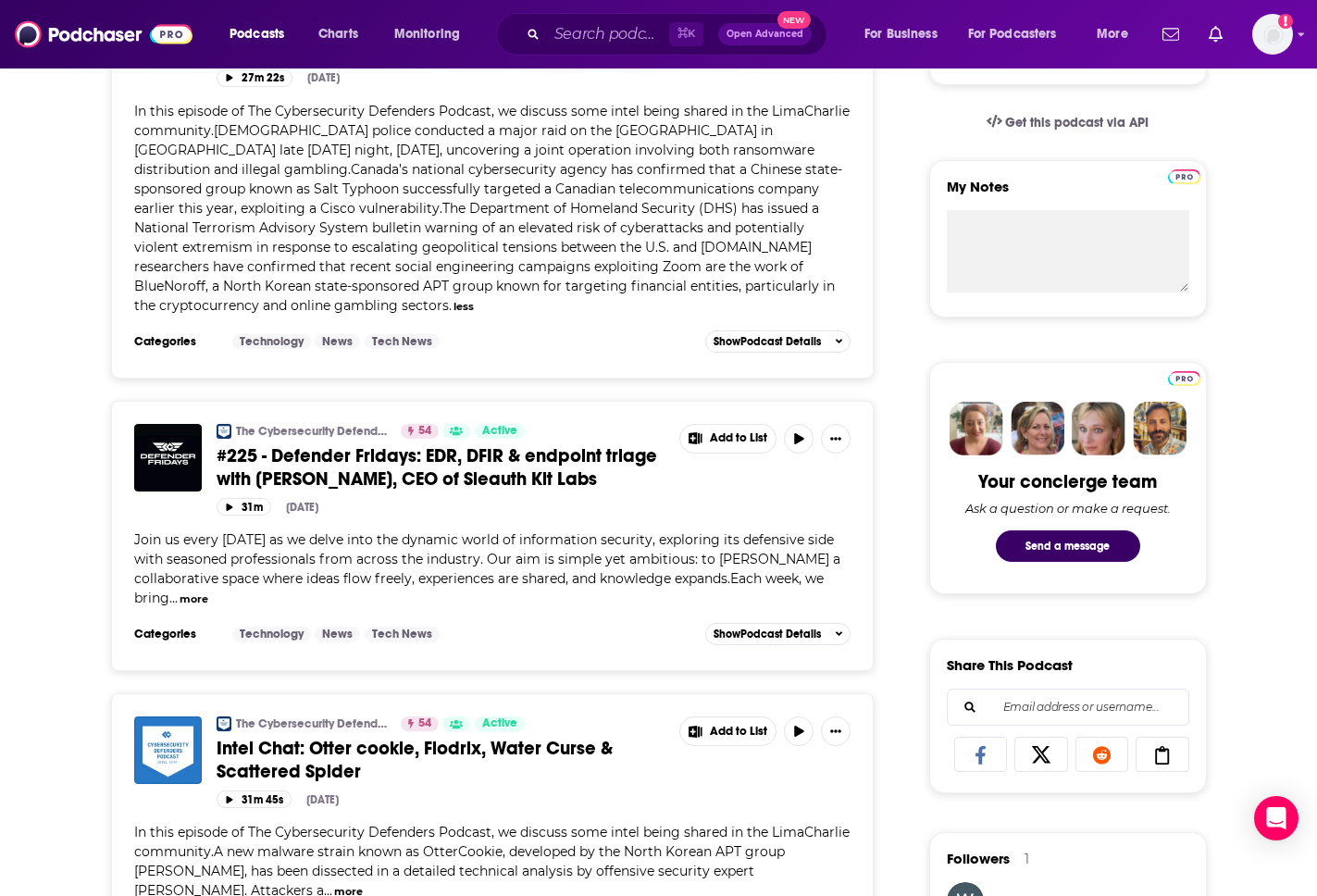 scroll, scrollTop: 0, scrollLeft: 0, axis: both 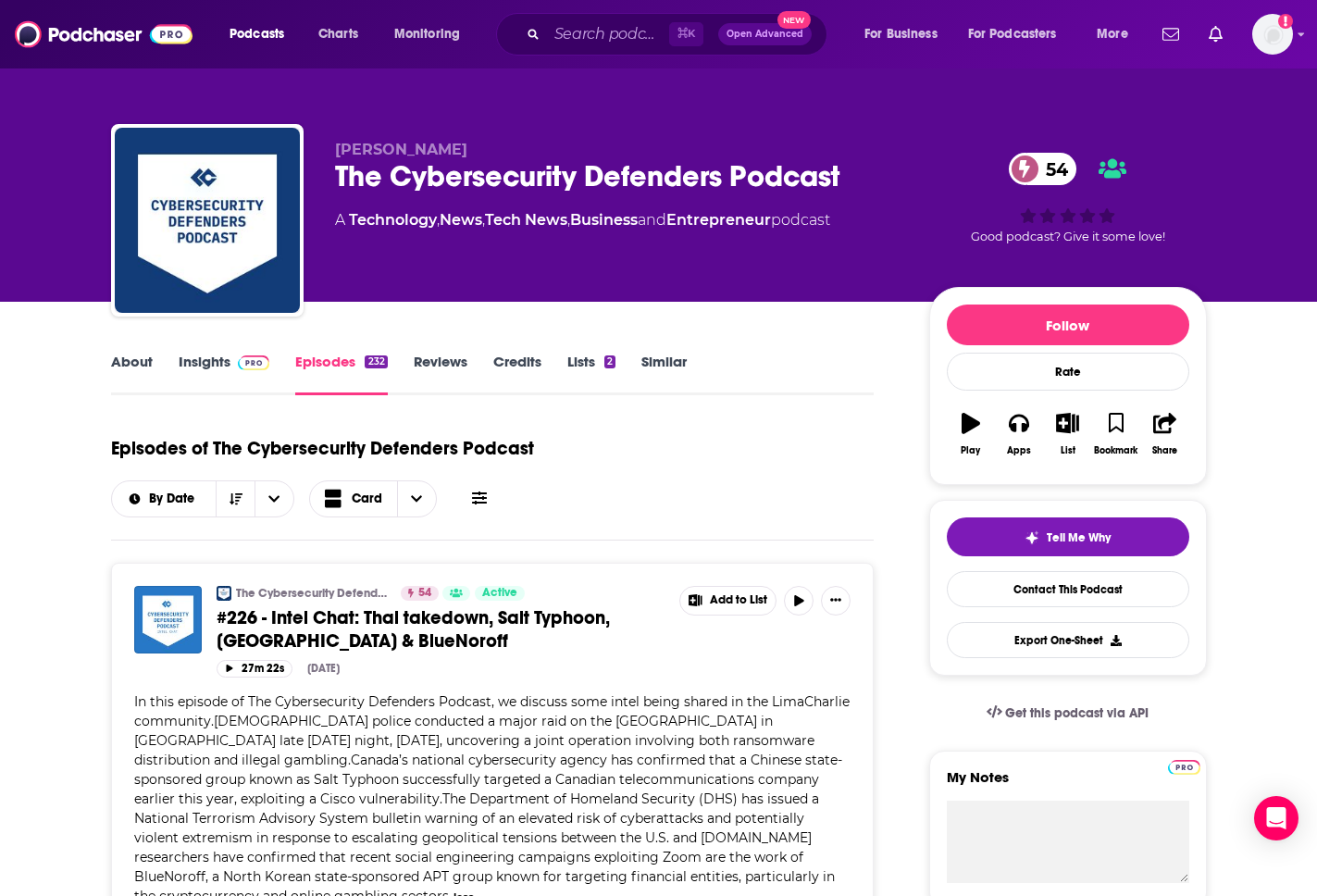 click on "Insights" at bounding box center (224, 374) 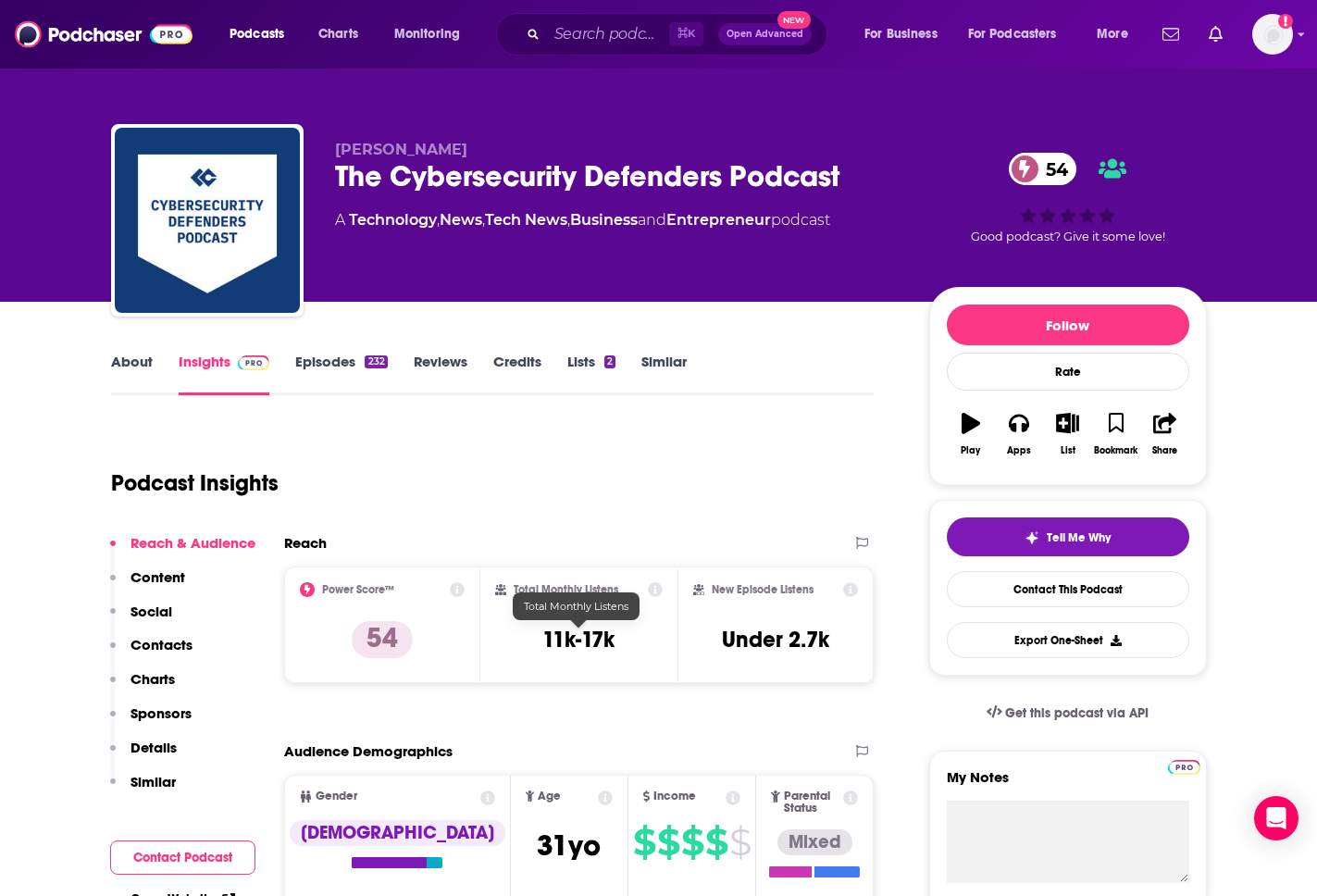 click on "11k-17k" at bounding box center (578, 640) 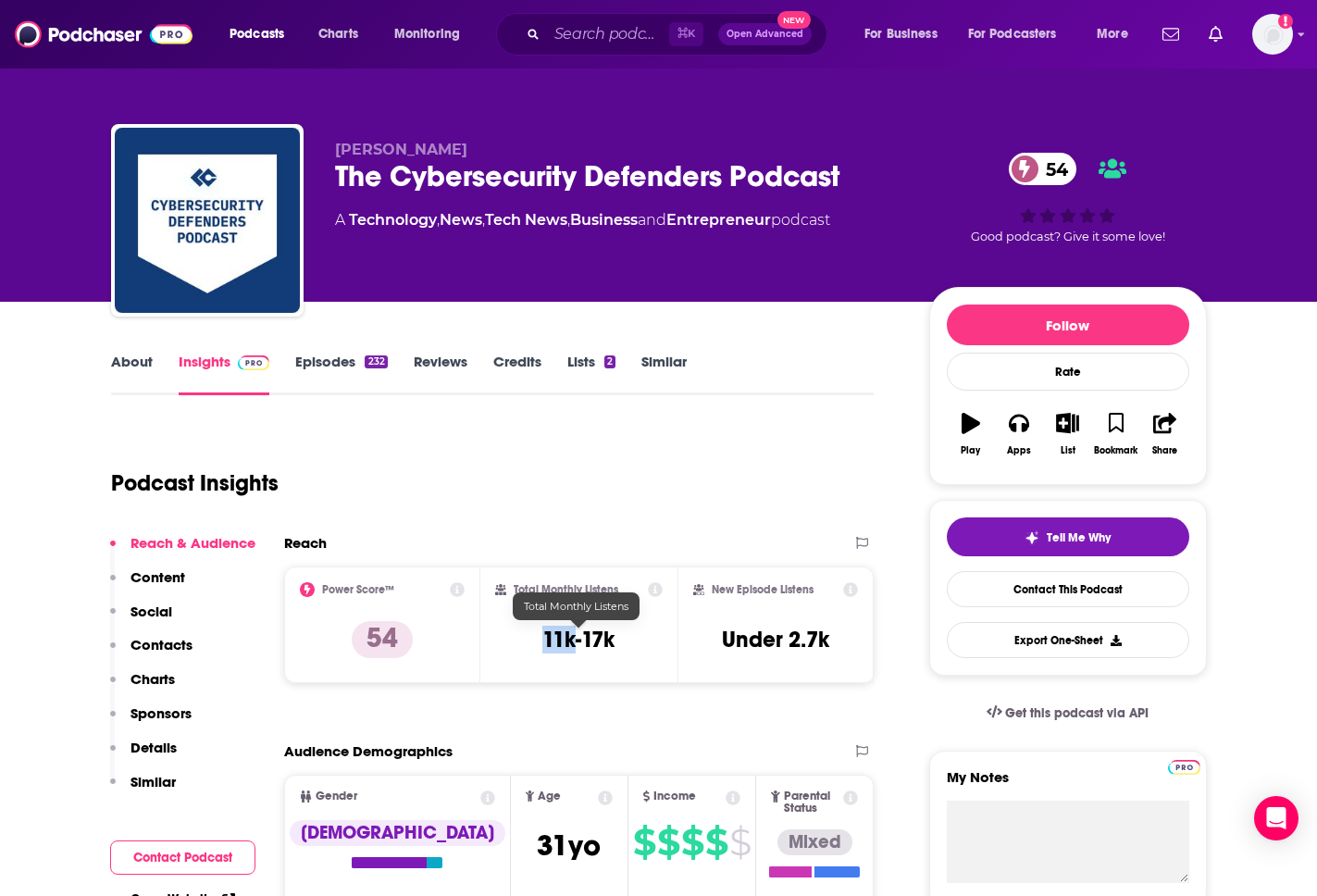 click on "11k-17k" at bounding box center [578, 640] 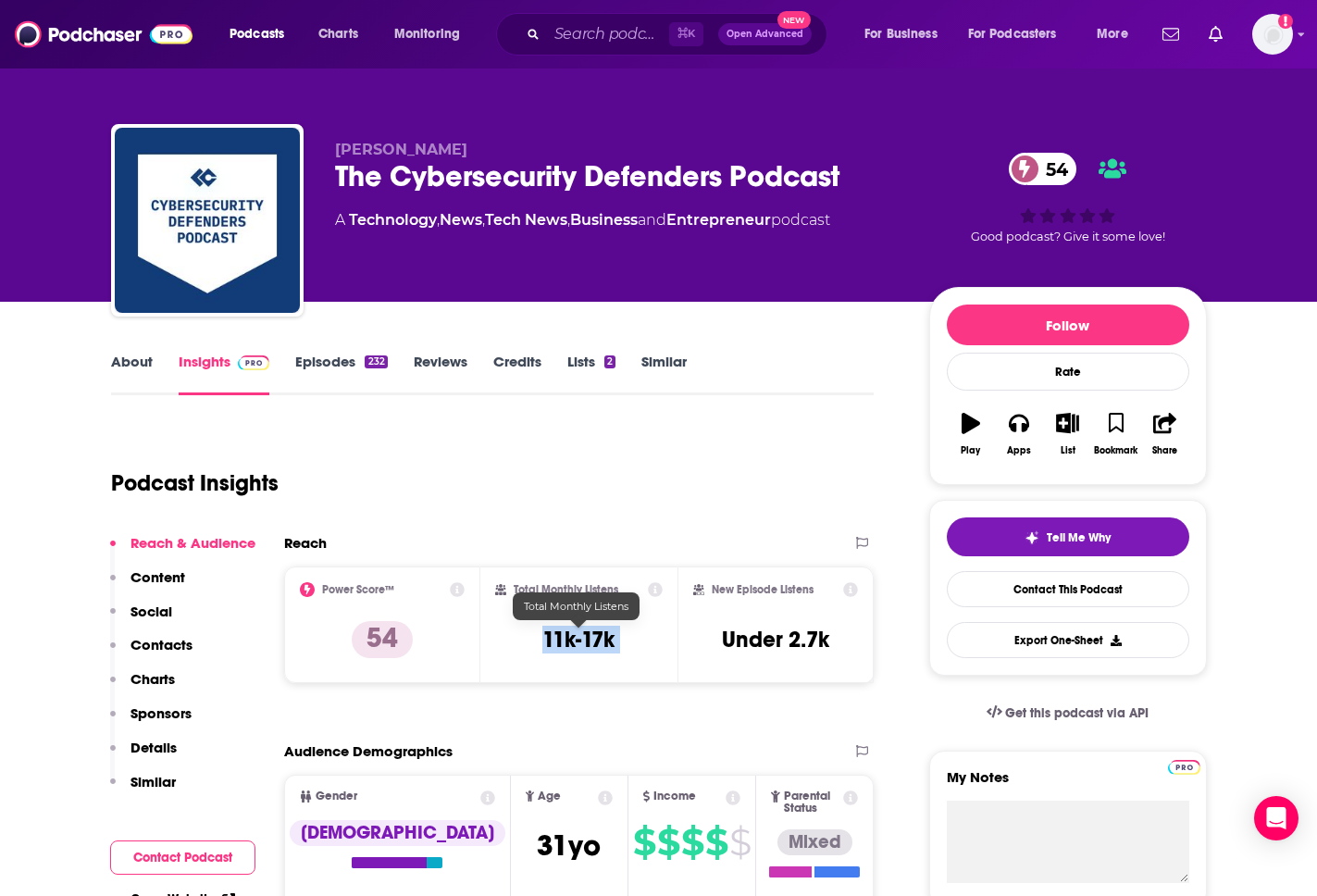click on "11k-17k" at bounding box center (578, 640) 